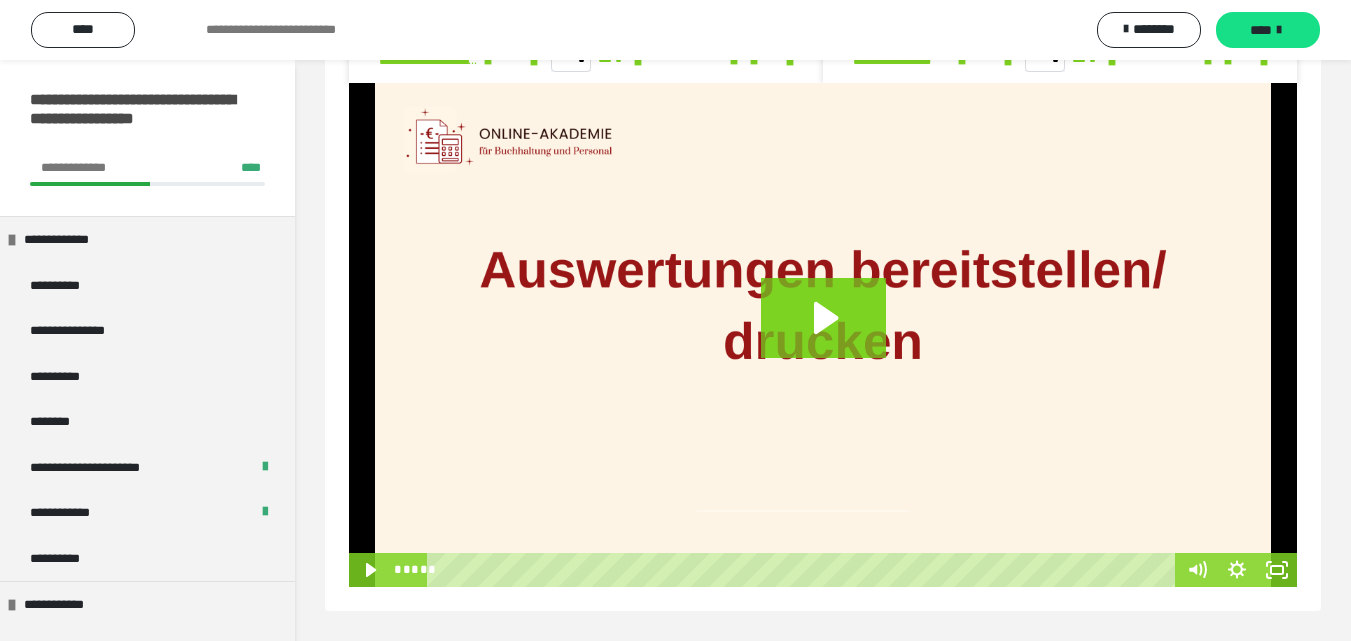 scroll, scrollTop: 0, scrollLeft: 0, axis: both 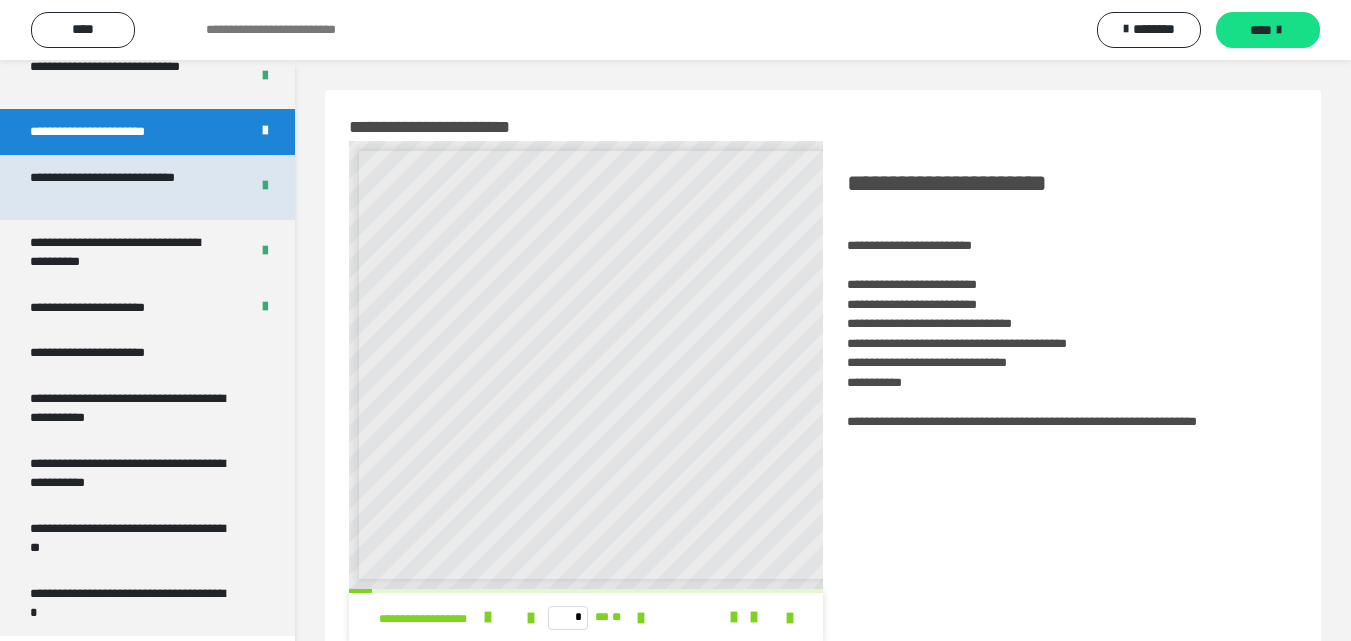 click on "**********" at bounding box center (124, 187) 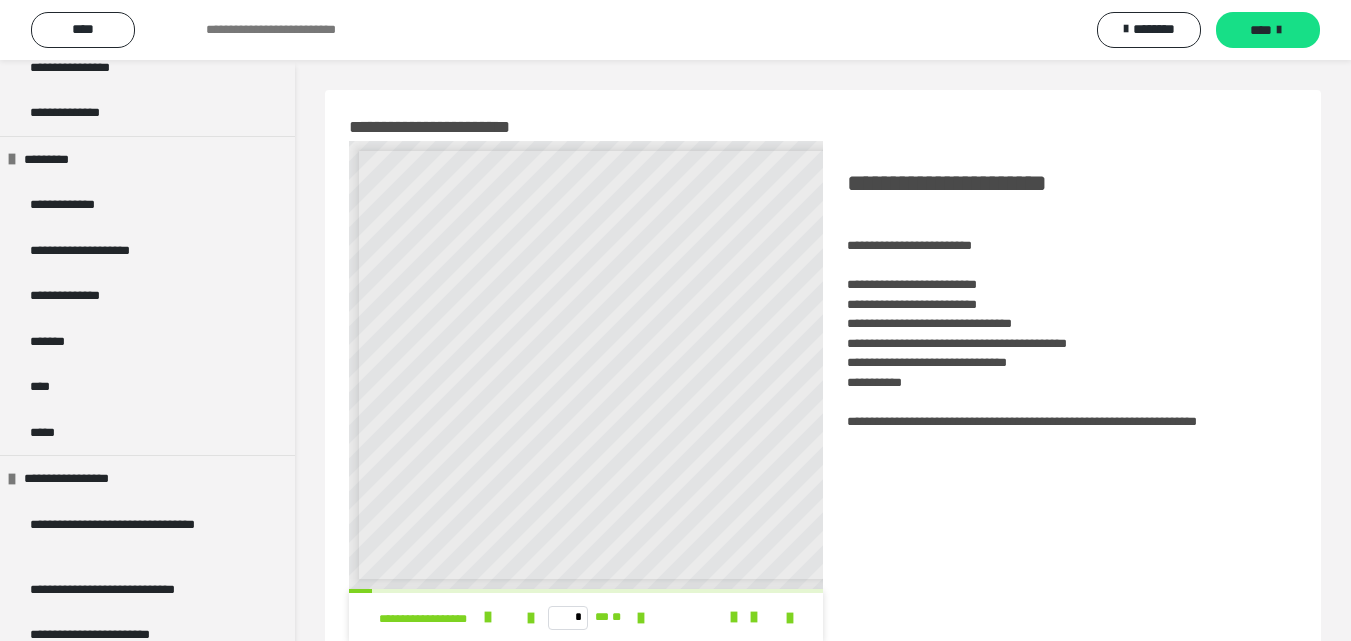 scroll, scrollTop: 305, scrollLeft: 0, axis: vertical 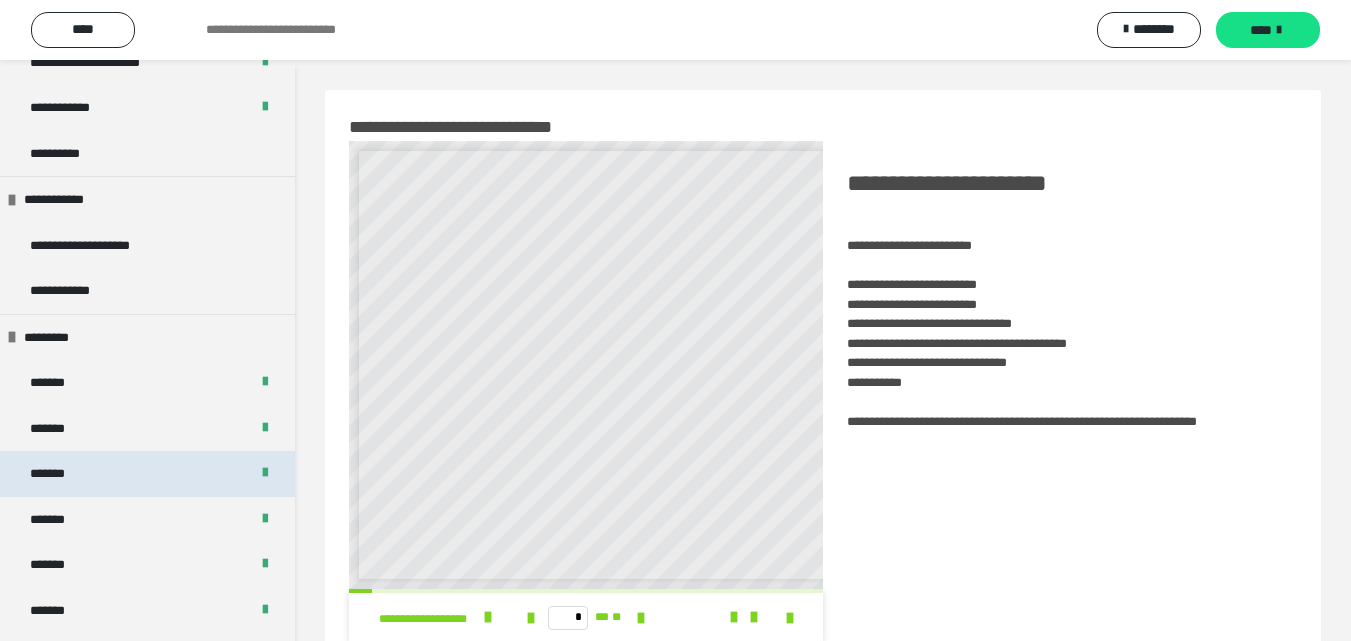 click on "*******" at bounding box center [58, 474] 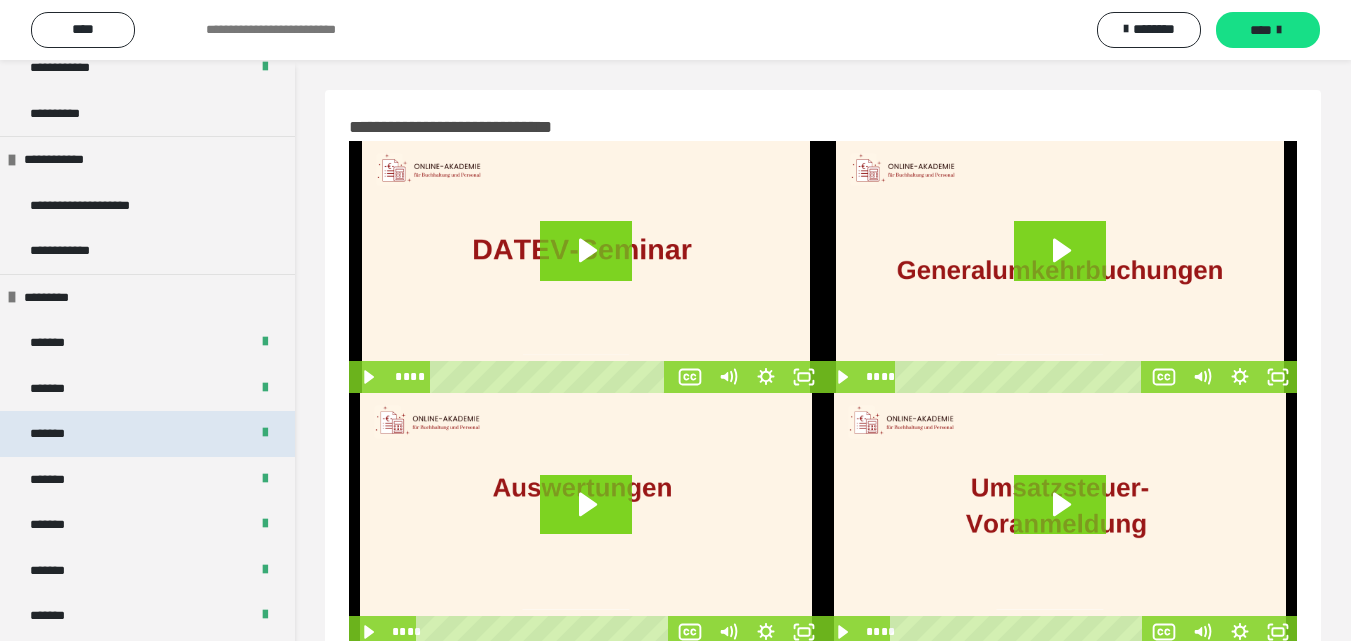 scroll, scrollTop: 485, scrollLeft: 0, axis: vertical 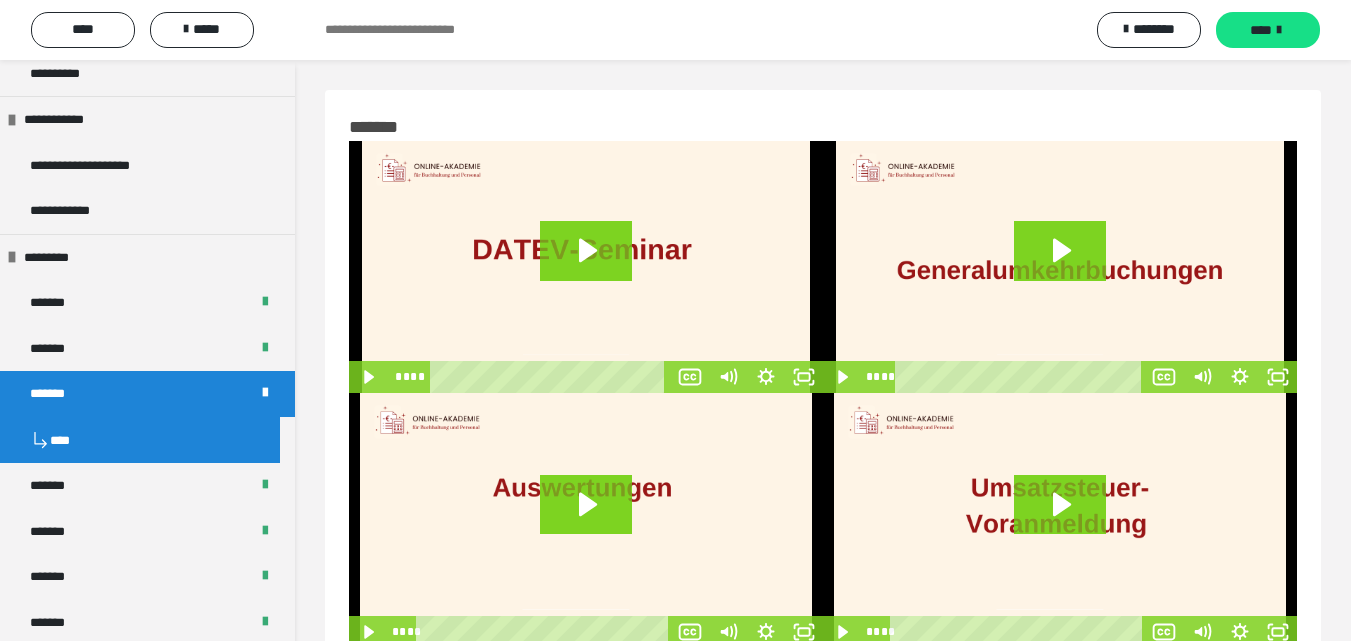 click on "*******" at bounding box center (58, 394) 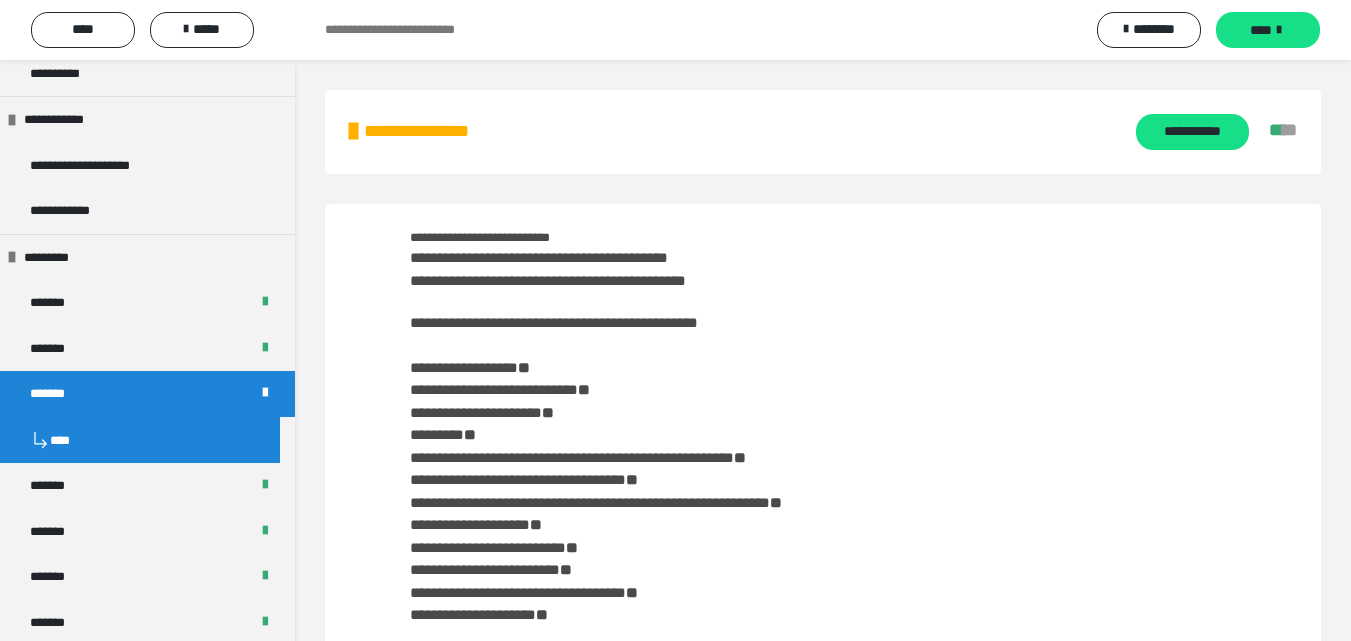 scroll, scrollTop: 645, scrollLeft: 0, axis: vertical 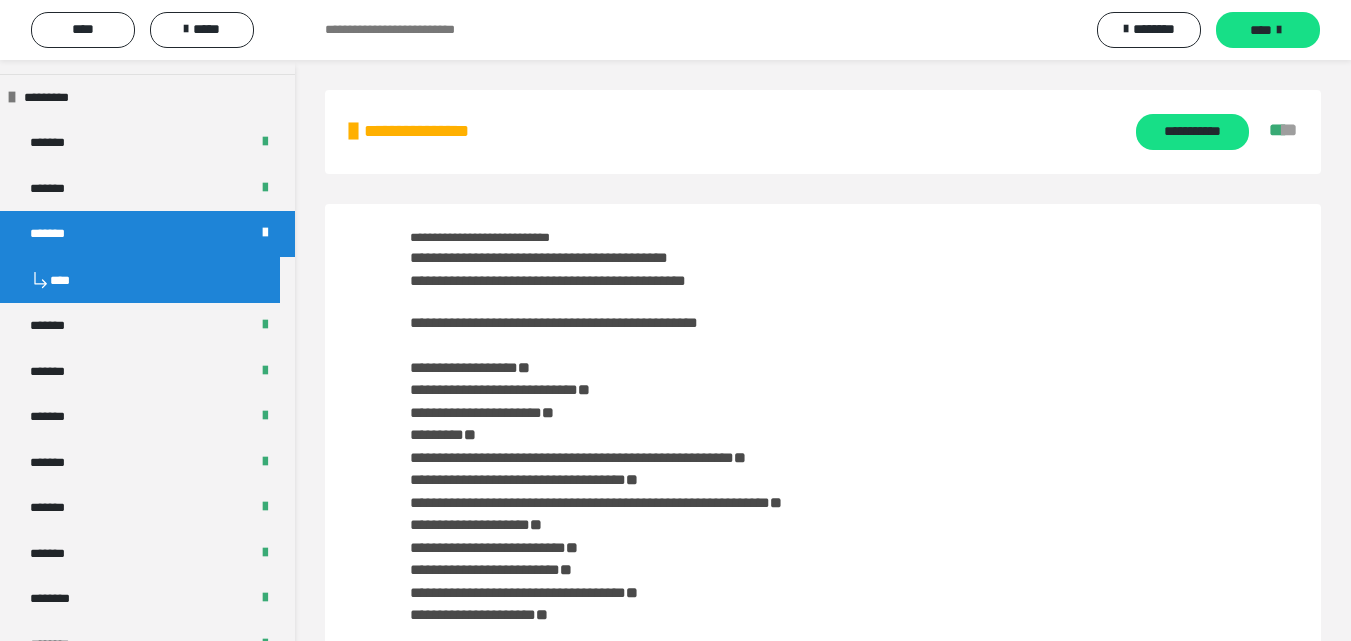 click on "**********" at bounding box center (647, 446) 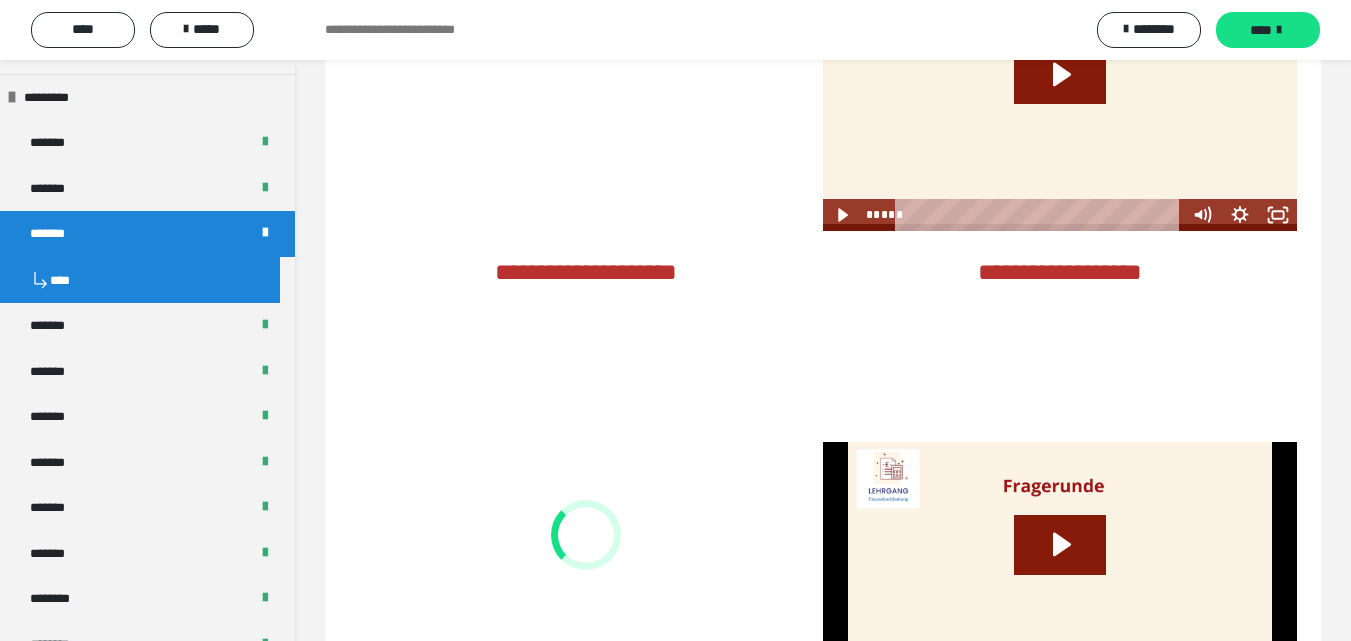 scroll, scrollTop: 4096, scrollLeft: 0, axis: vertical 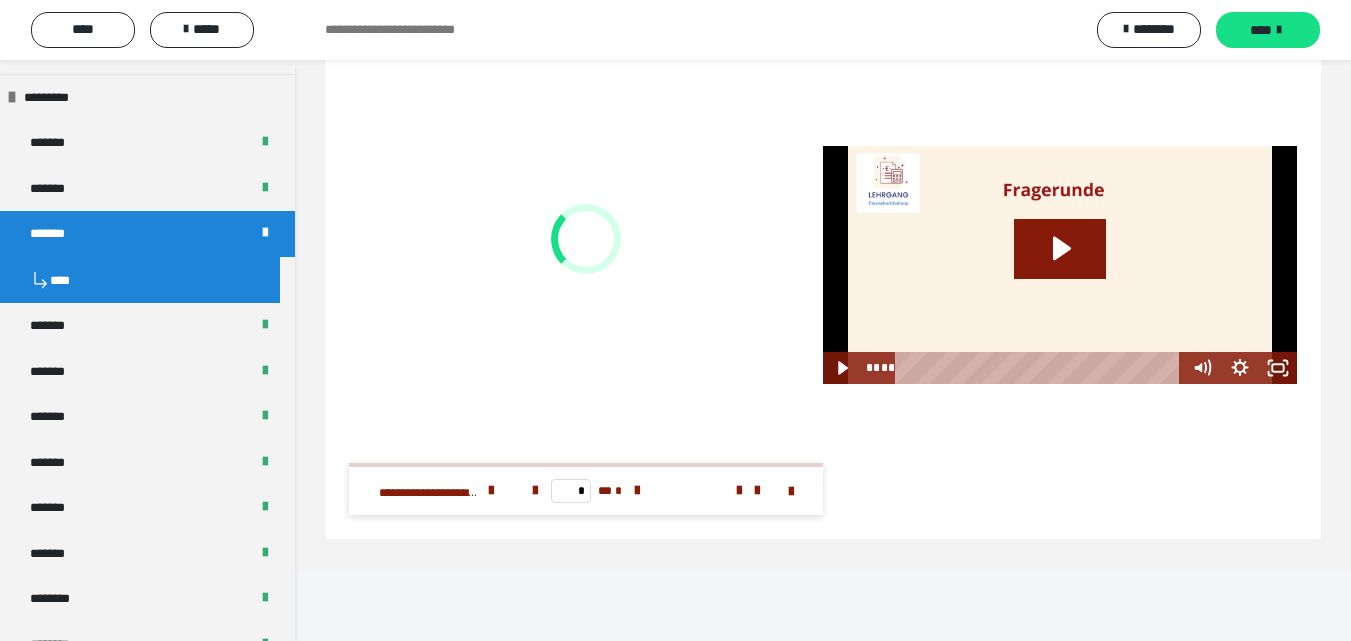 click 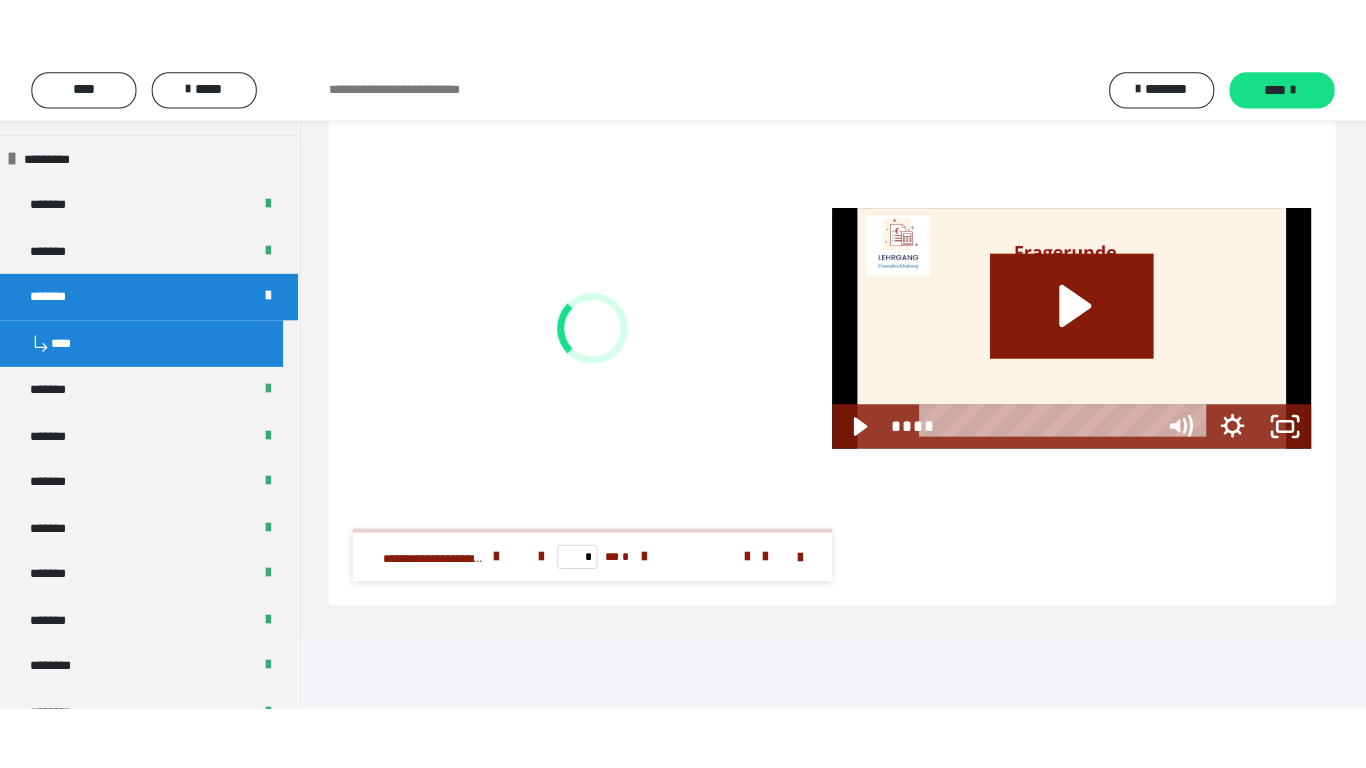 scroll, scrollTop: 3984, scrollLeft: 0, axis: vertical 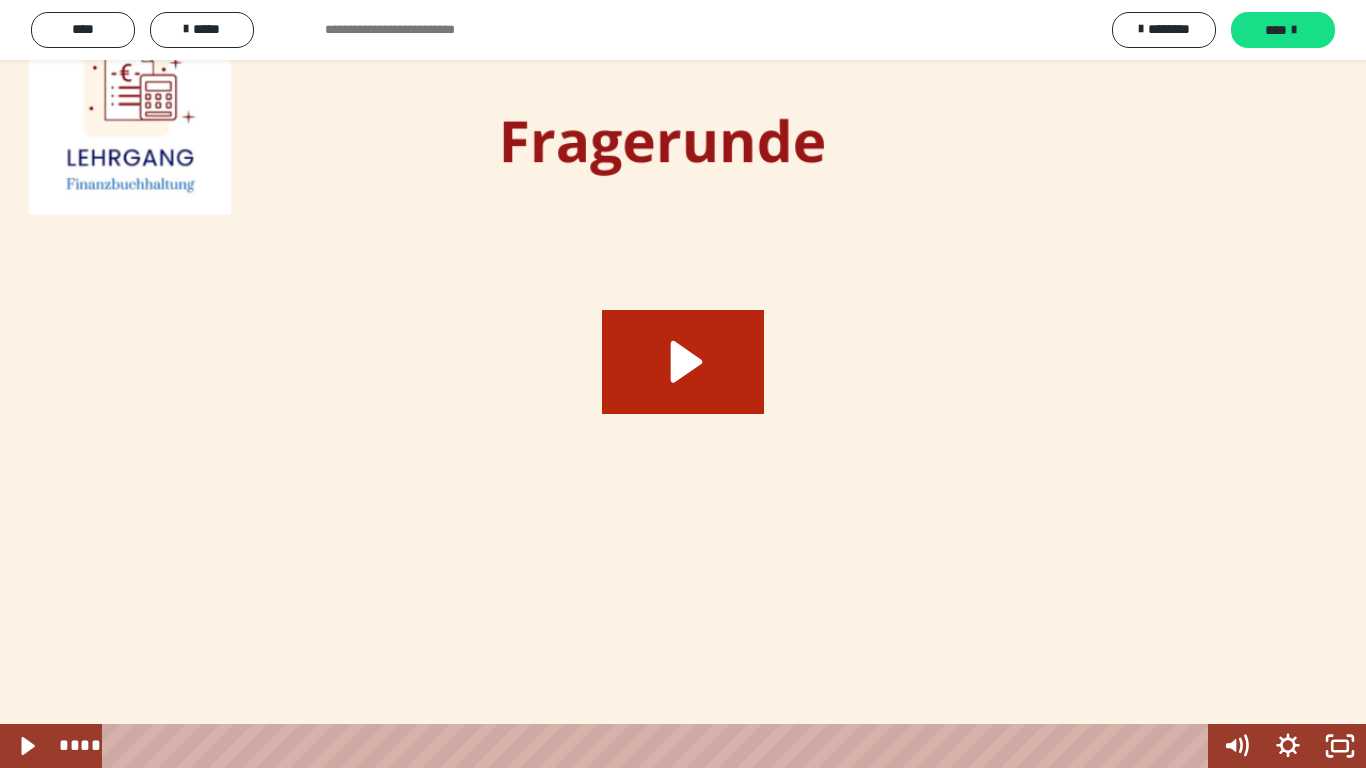 click 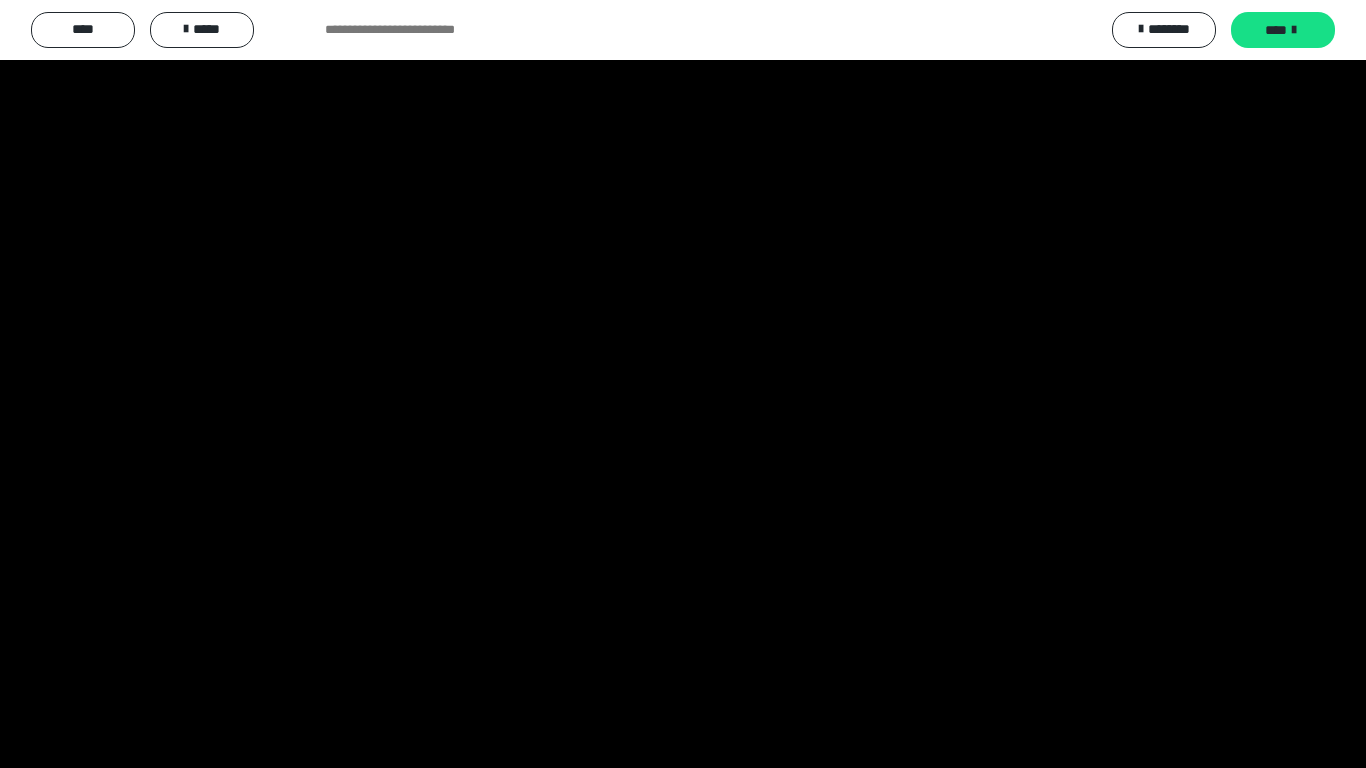 type 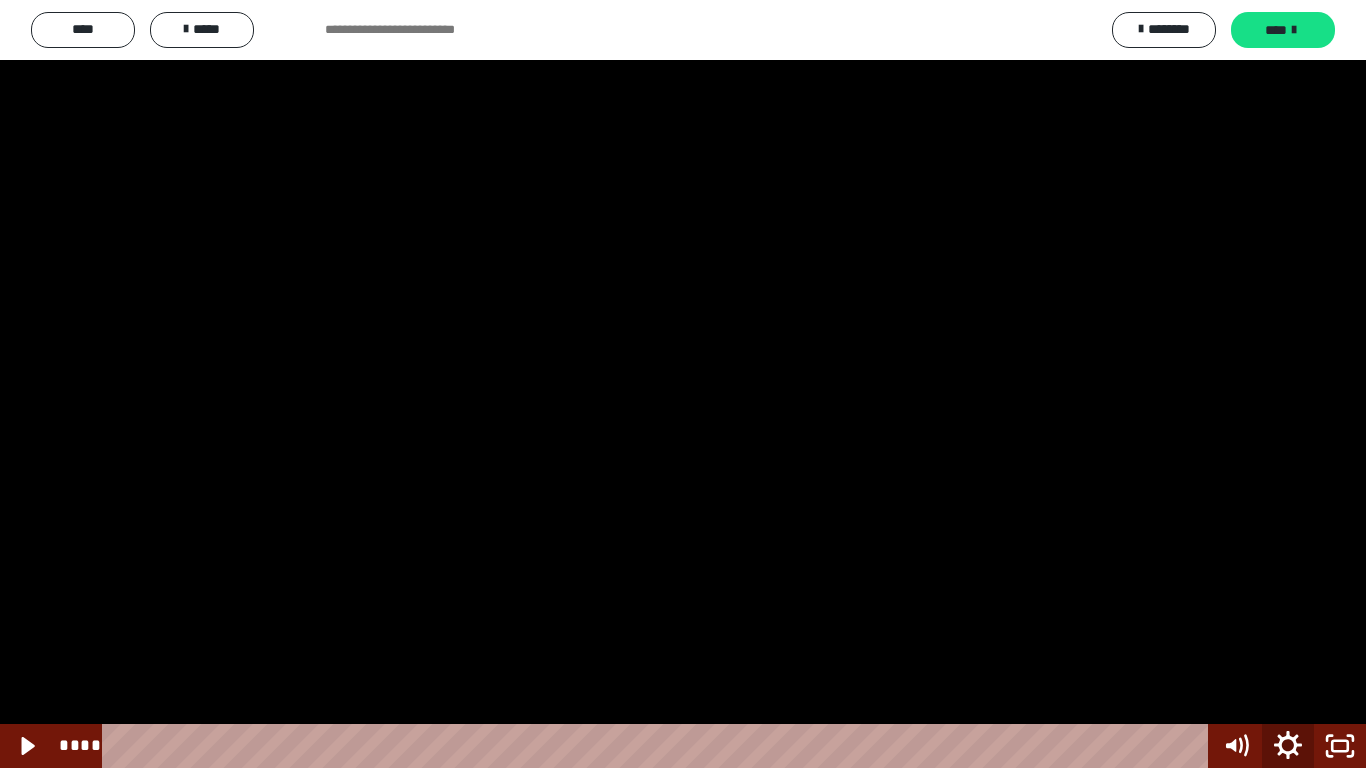 click 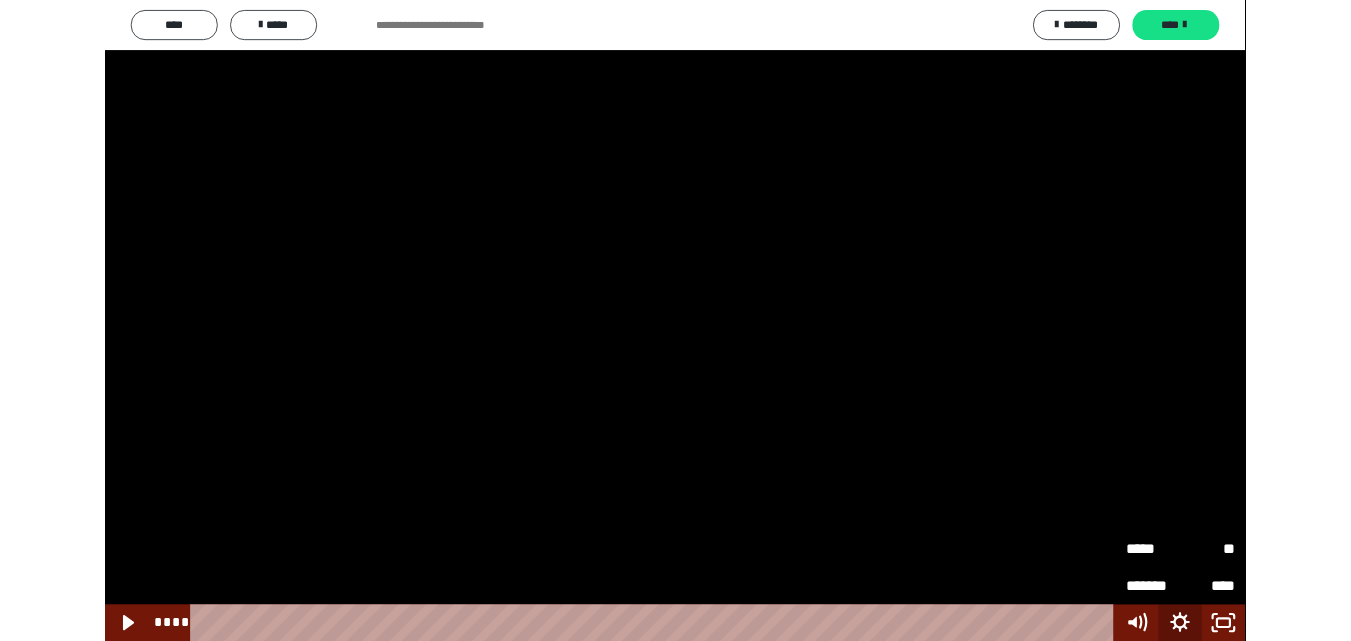 scroll, scrollTop: 0, scrollLeft: 0, axis: both 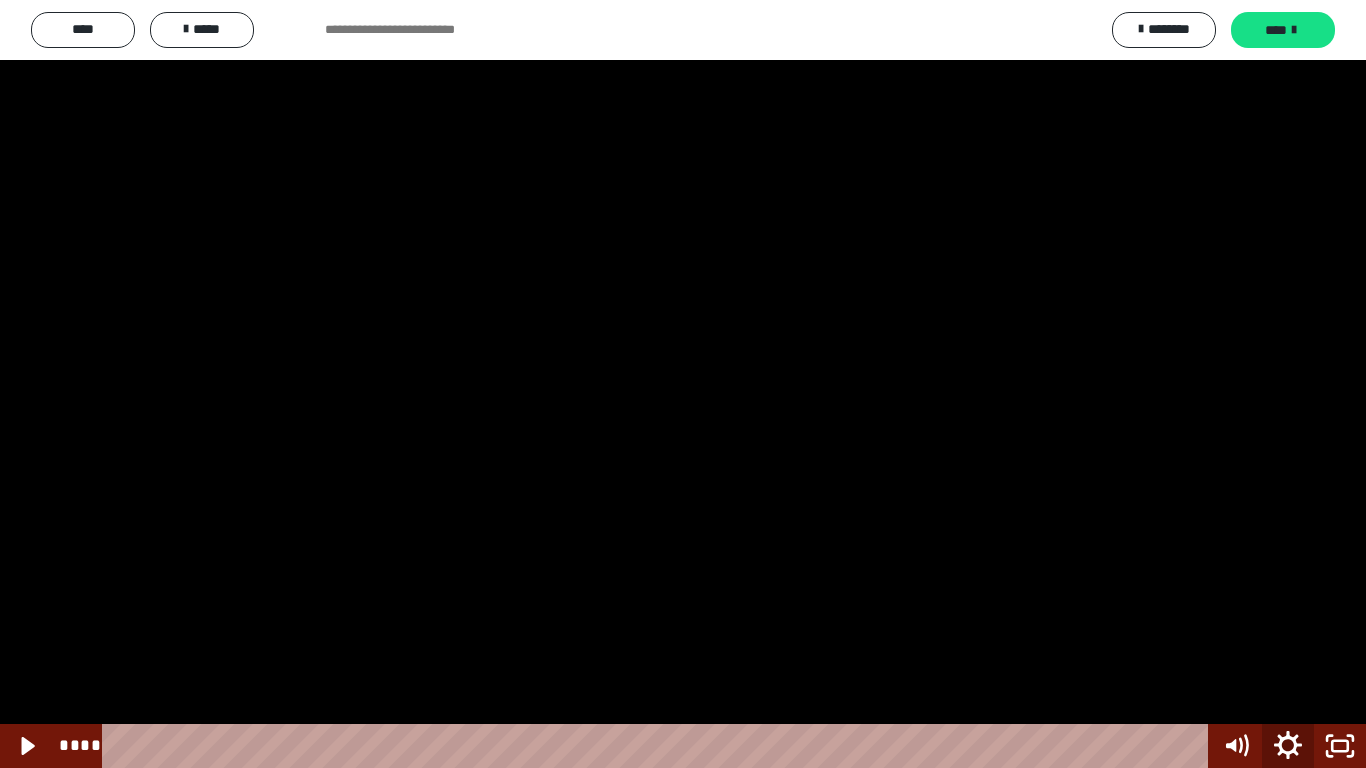 click 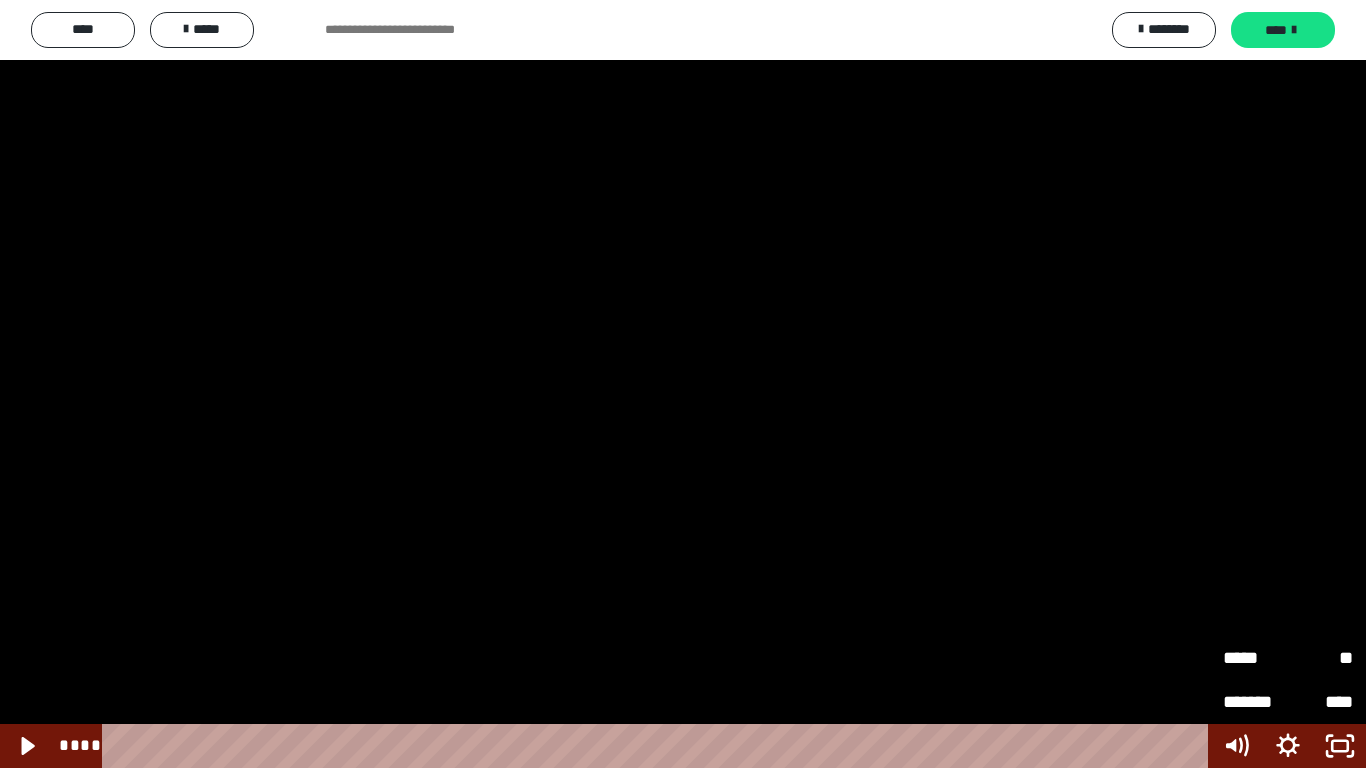 click on "*****" at bounding box center (1255, 649) 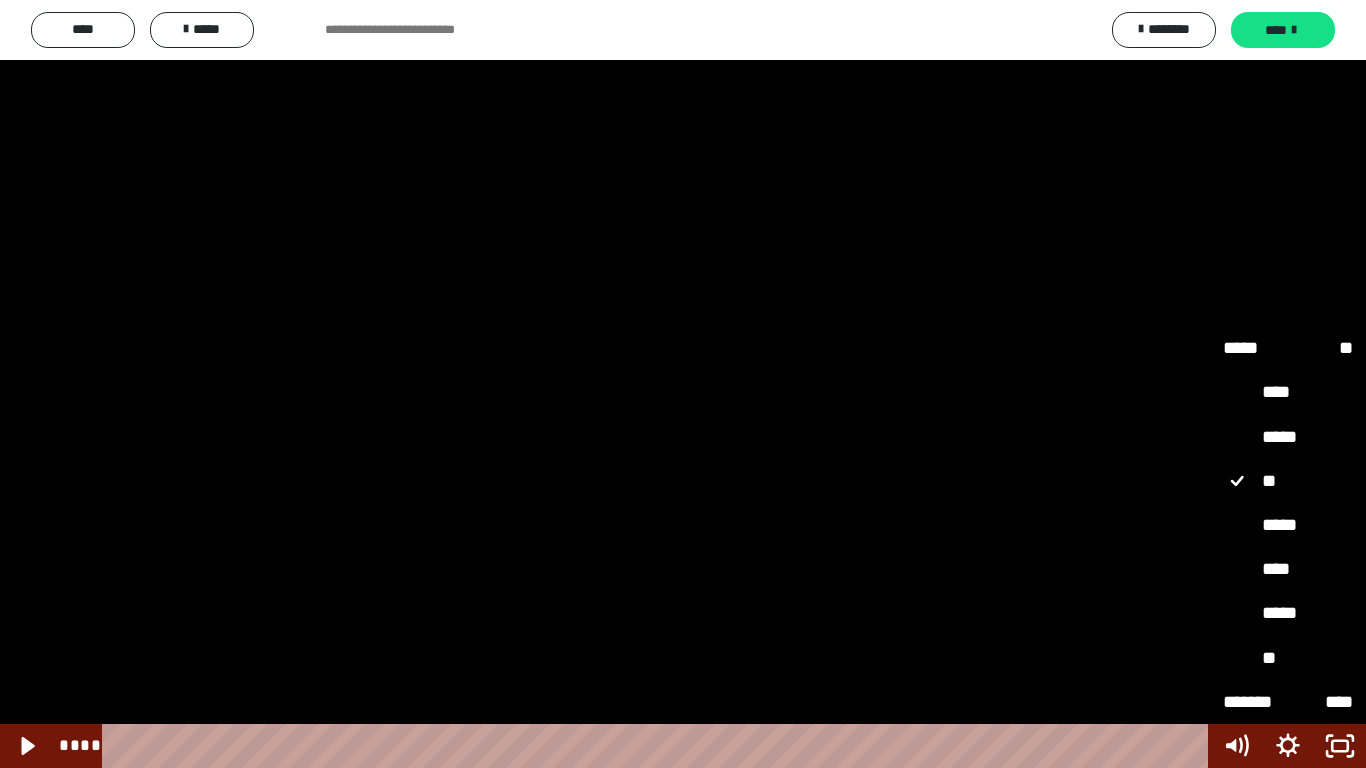 click on "*****" at bounding box center (1288, 526) 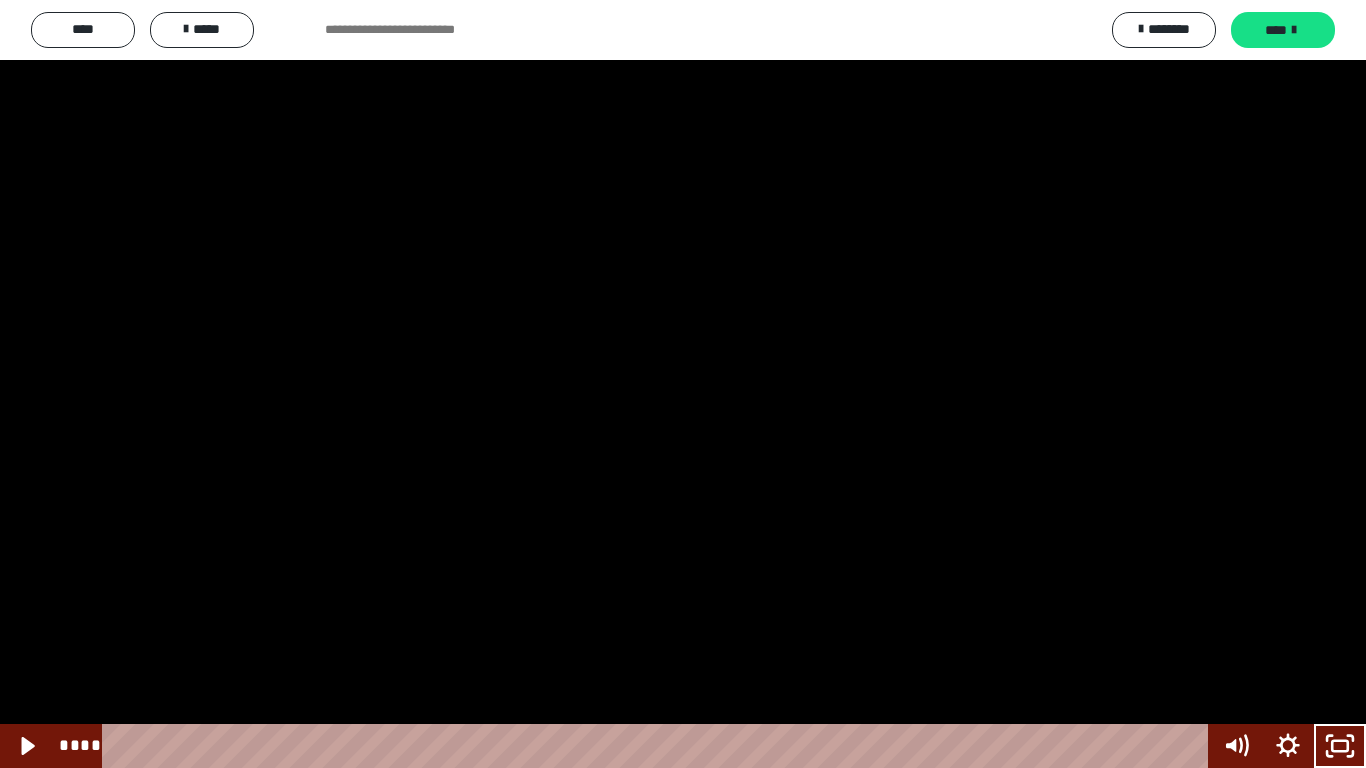 type 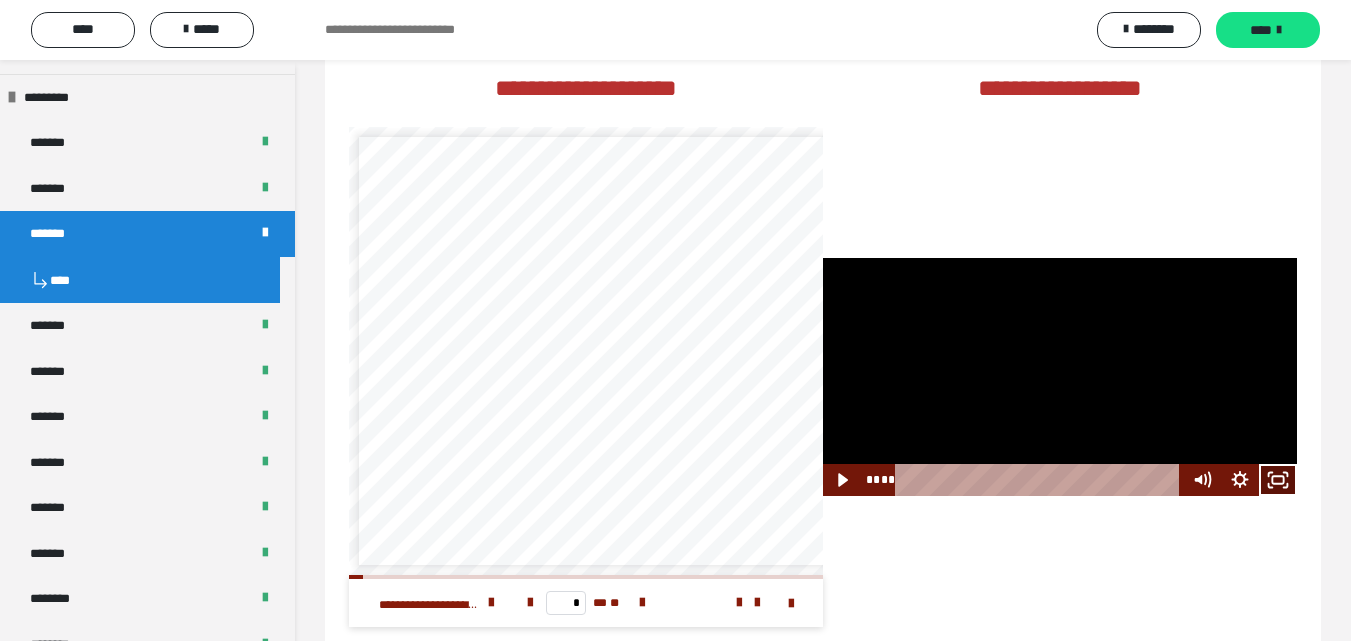 click 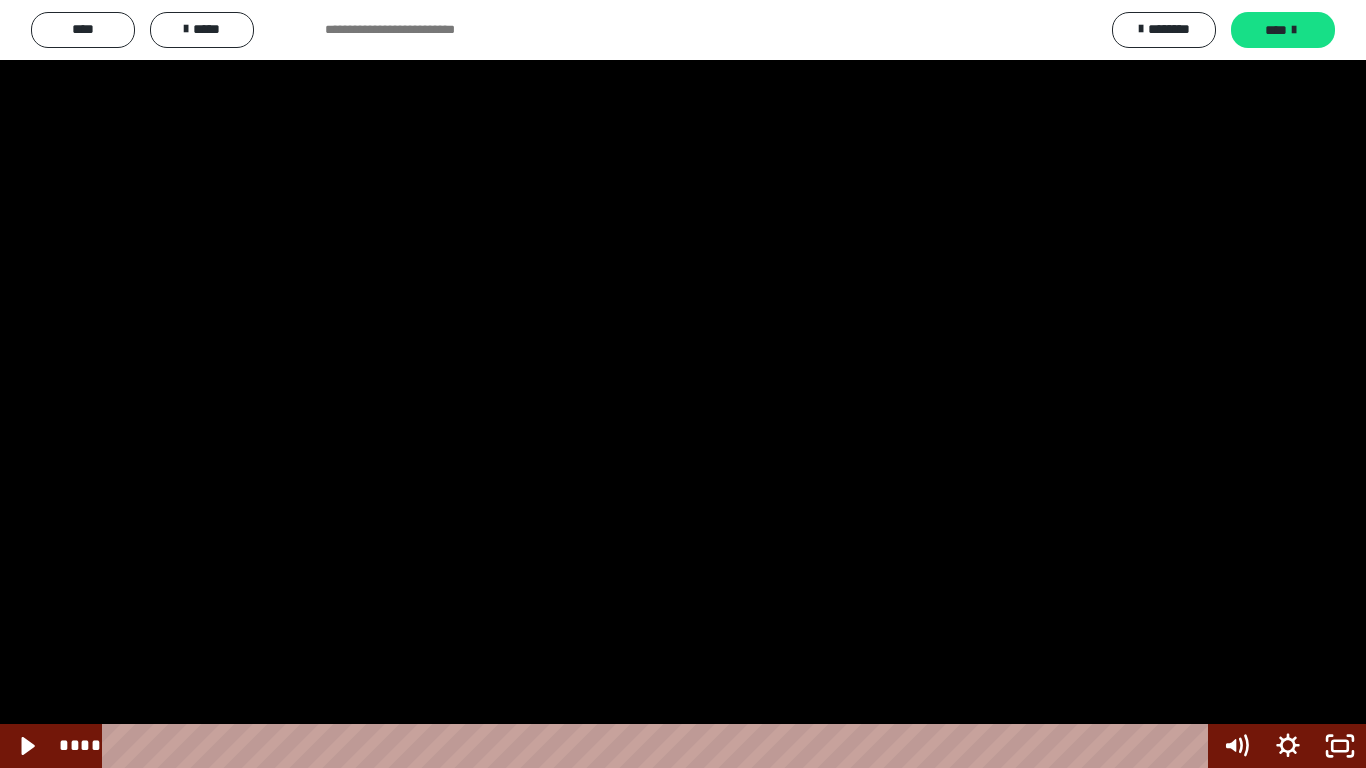 click at bounding box center (683, 384) 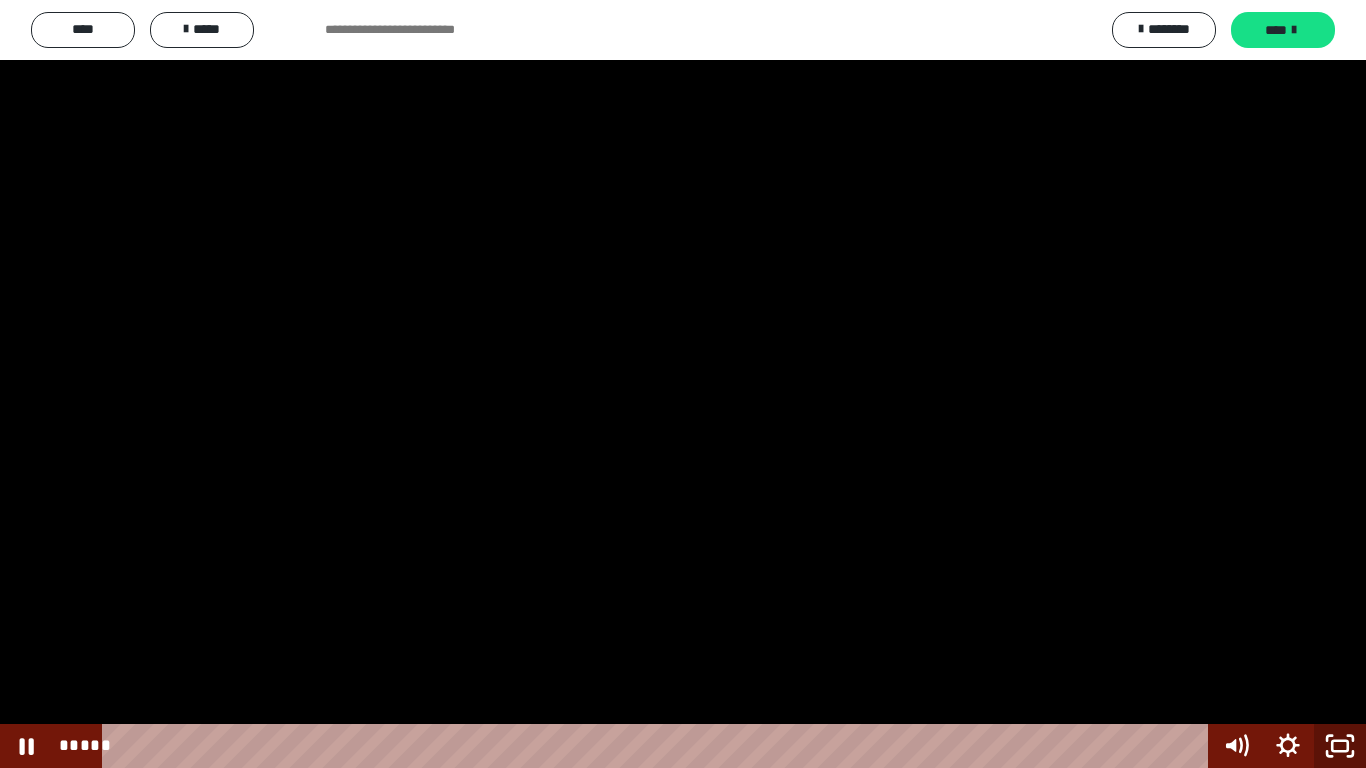click 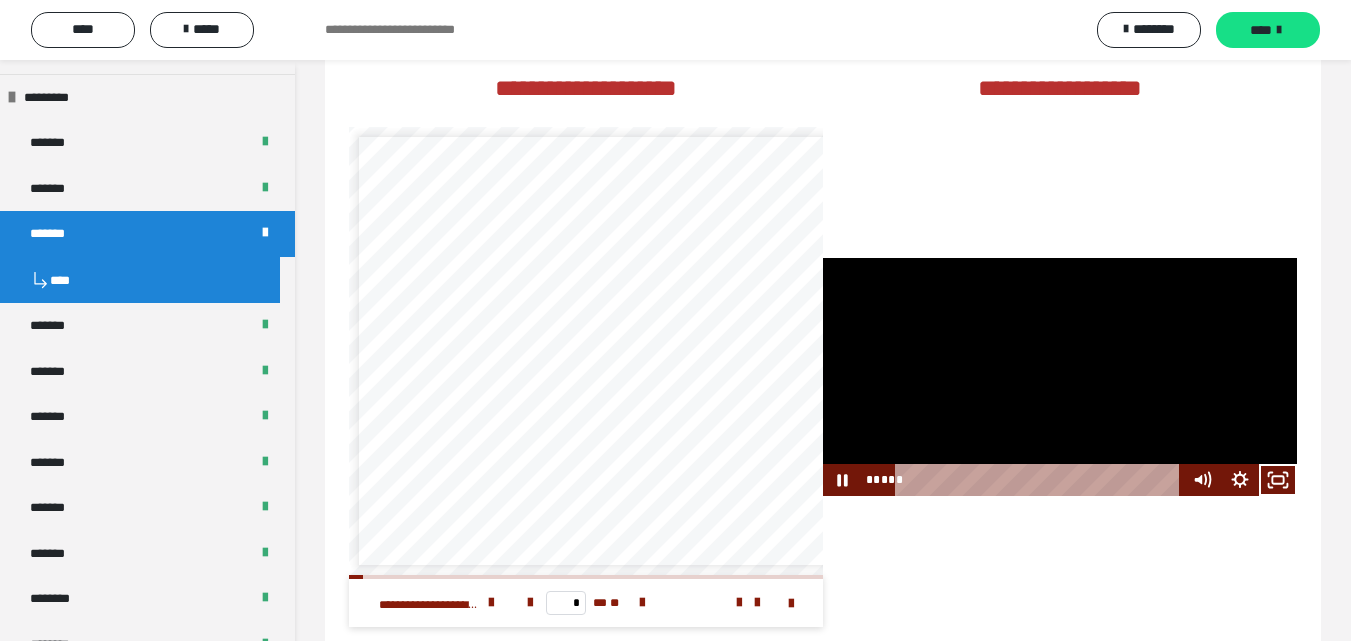 scroll, scrollTop: 3424, scrollLeft: 0, axis: vertical 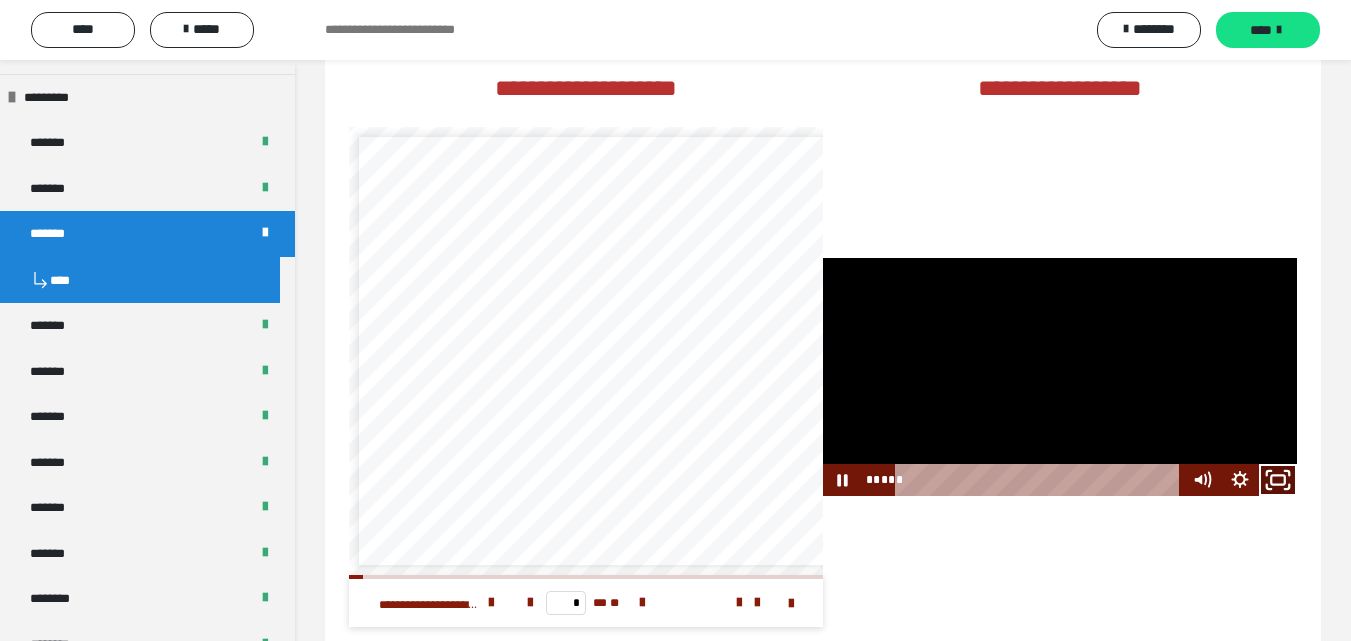 click 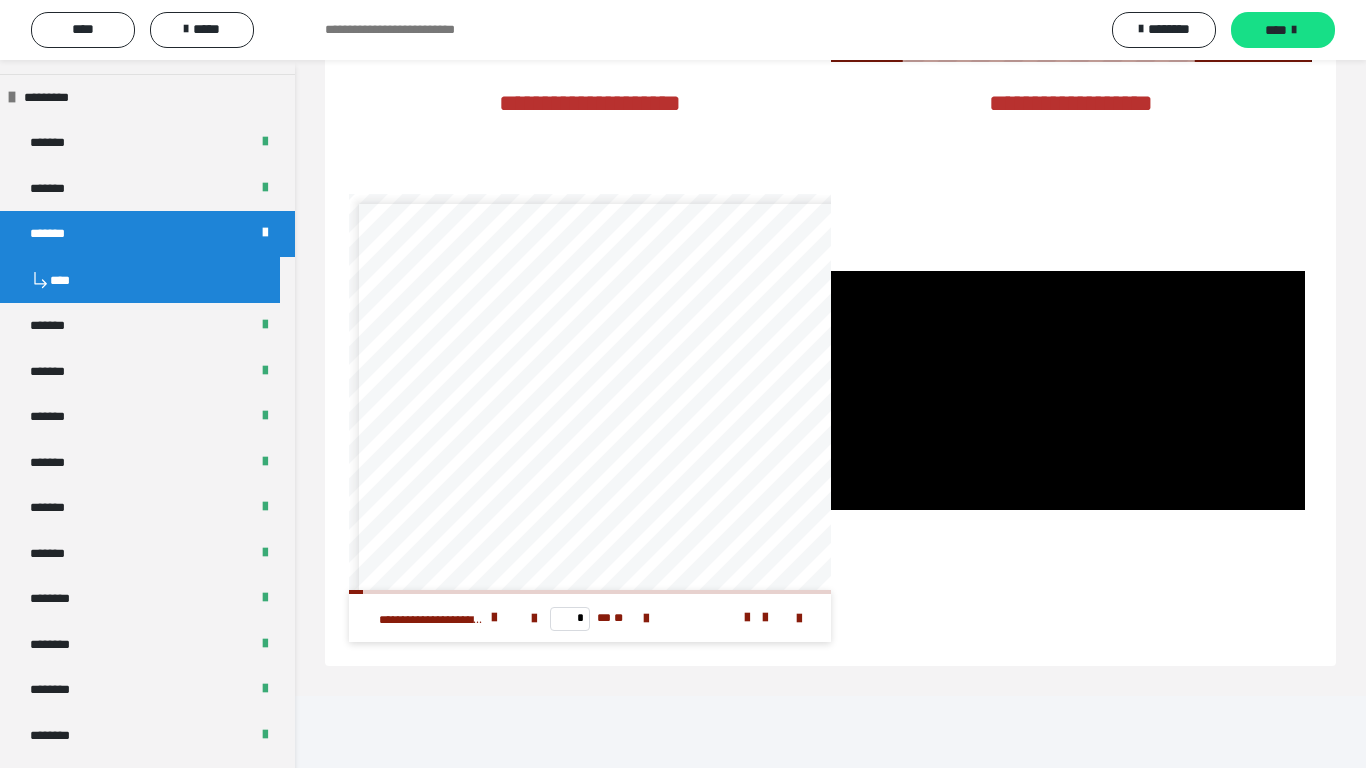 click at bounding box center (2171, 1017) 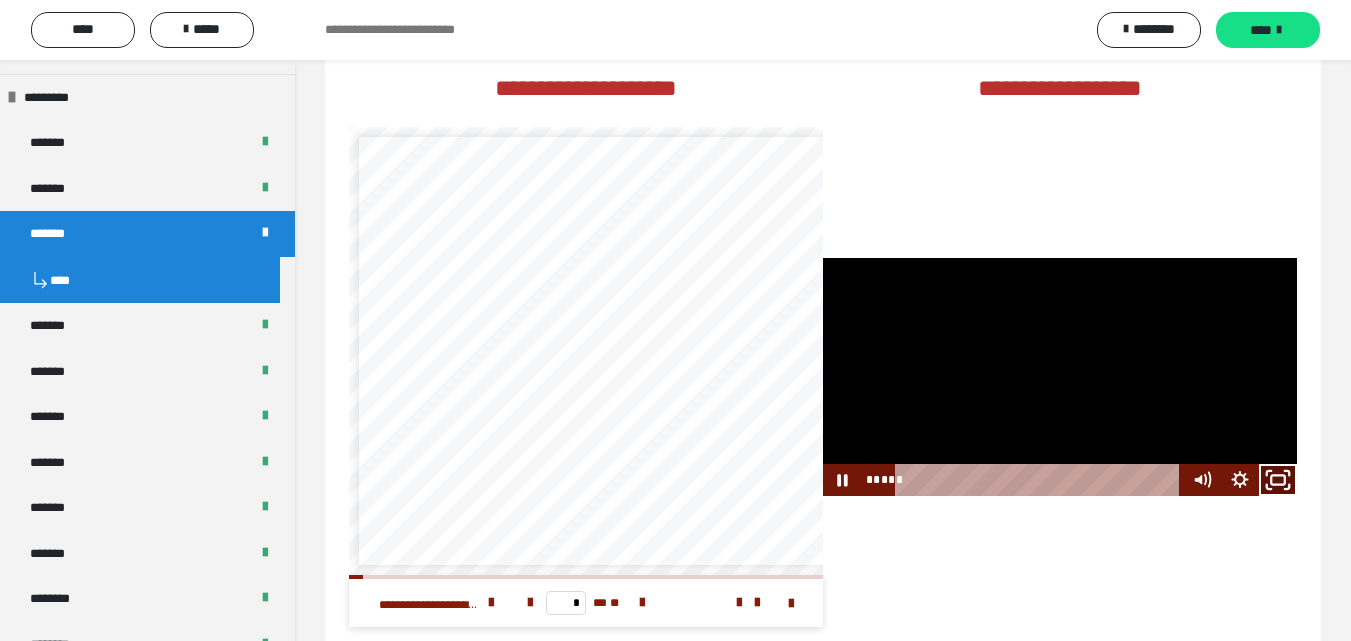 click 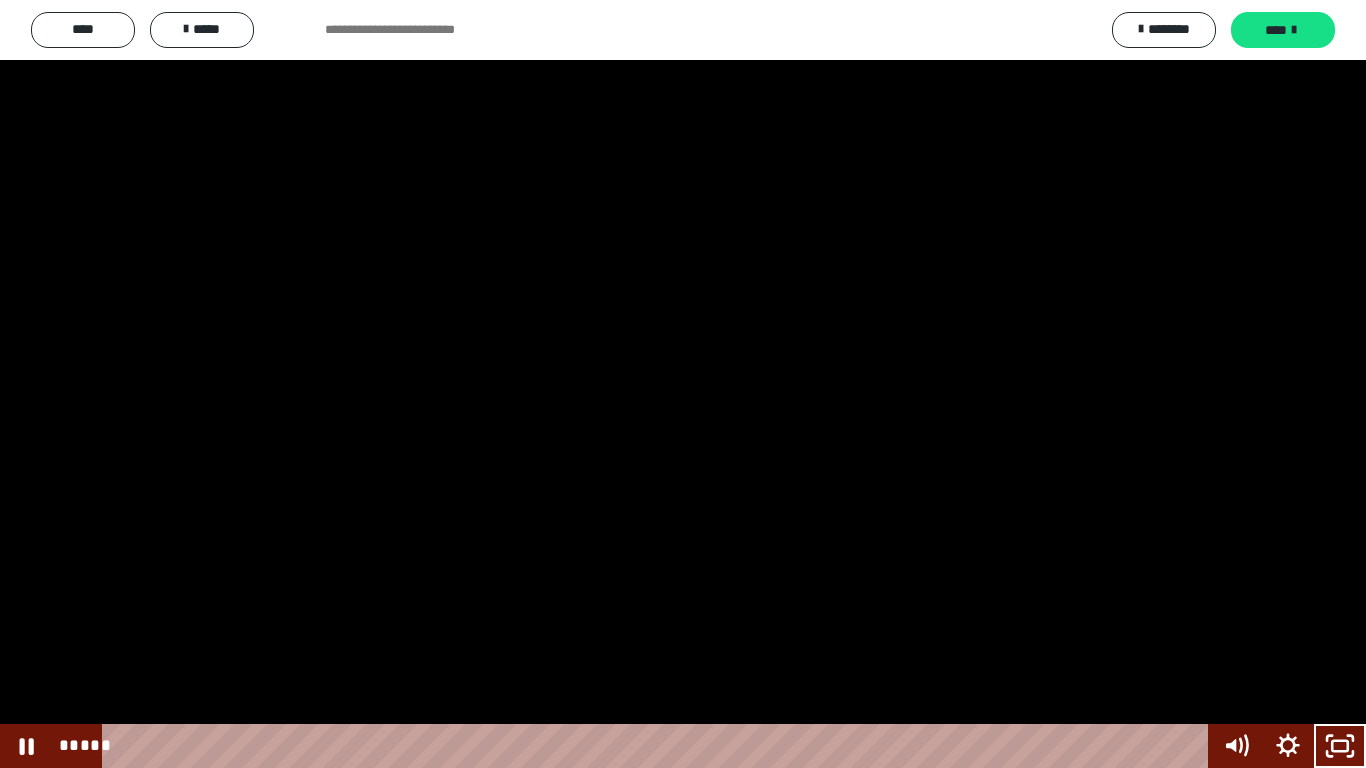click at bounding box center [683, 384] 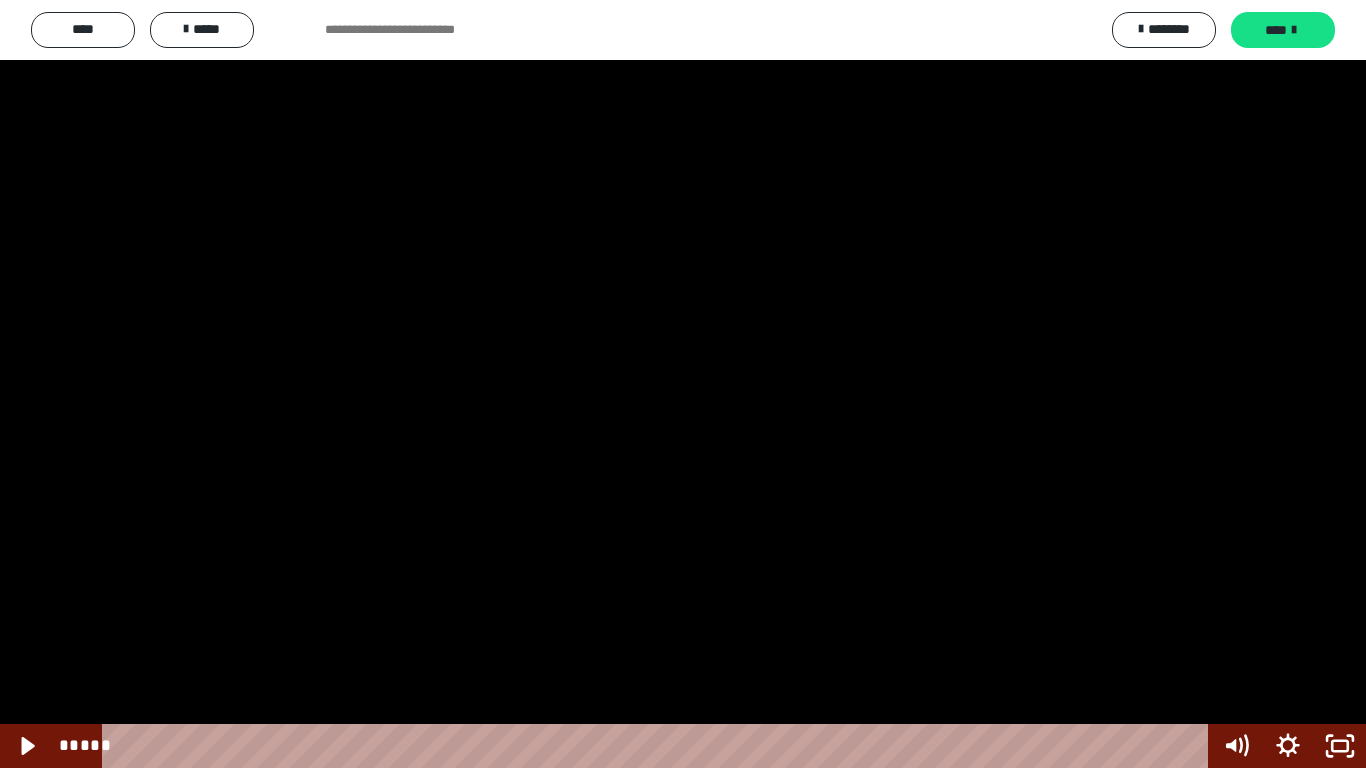 click at bounding box center (683, 384) 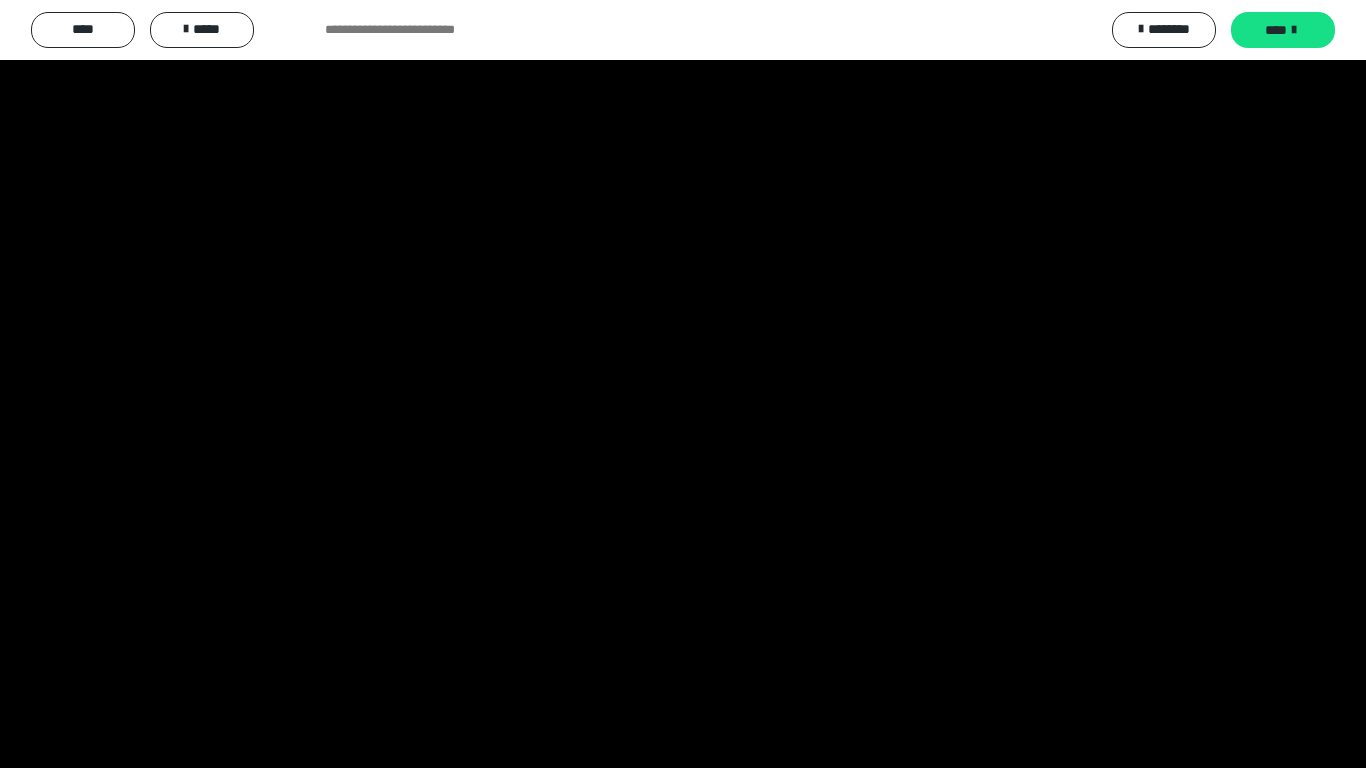 click at bounding box center (0, 0) 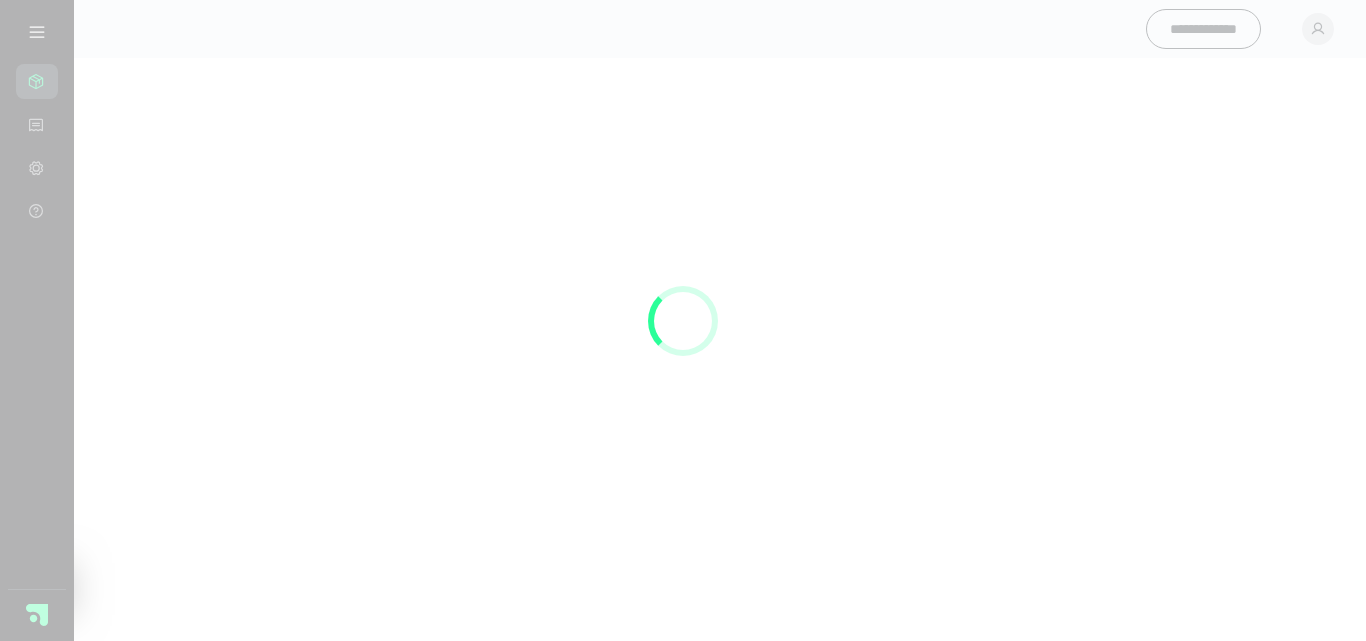 scroll, scrollTop: 0, scrollLeft: 0, axis: both 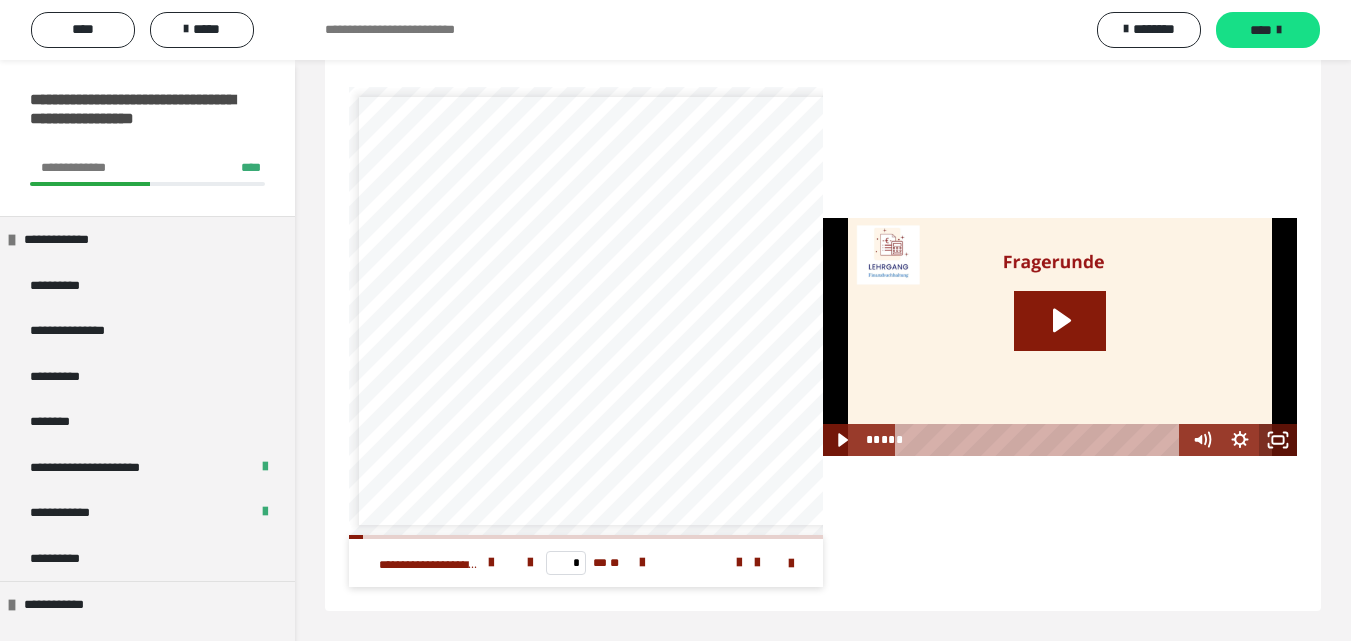 click 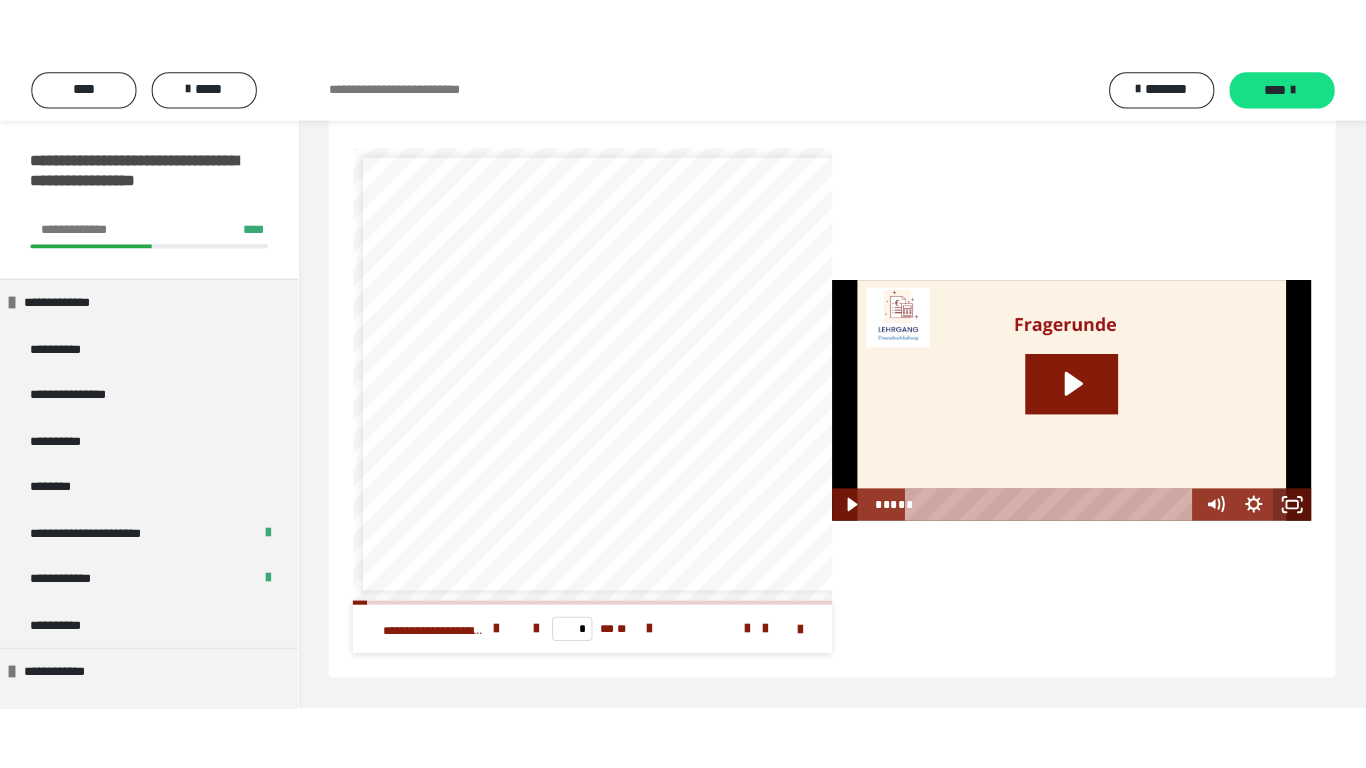scroll, scrollTop: 3984, scrollLeft: 0, axis: vertical 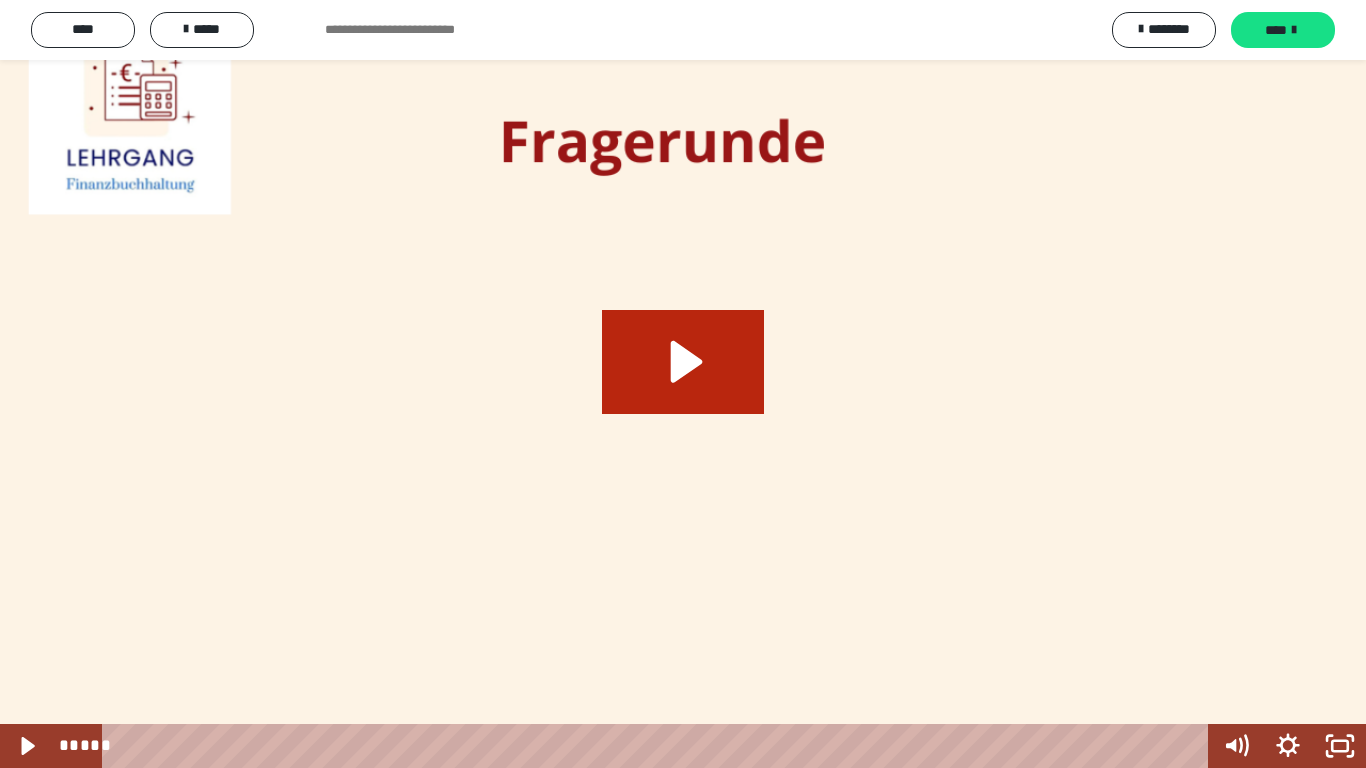 click 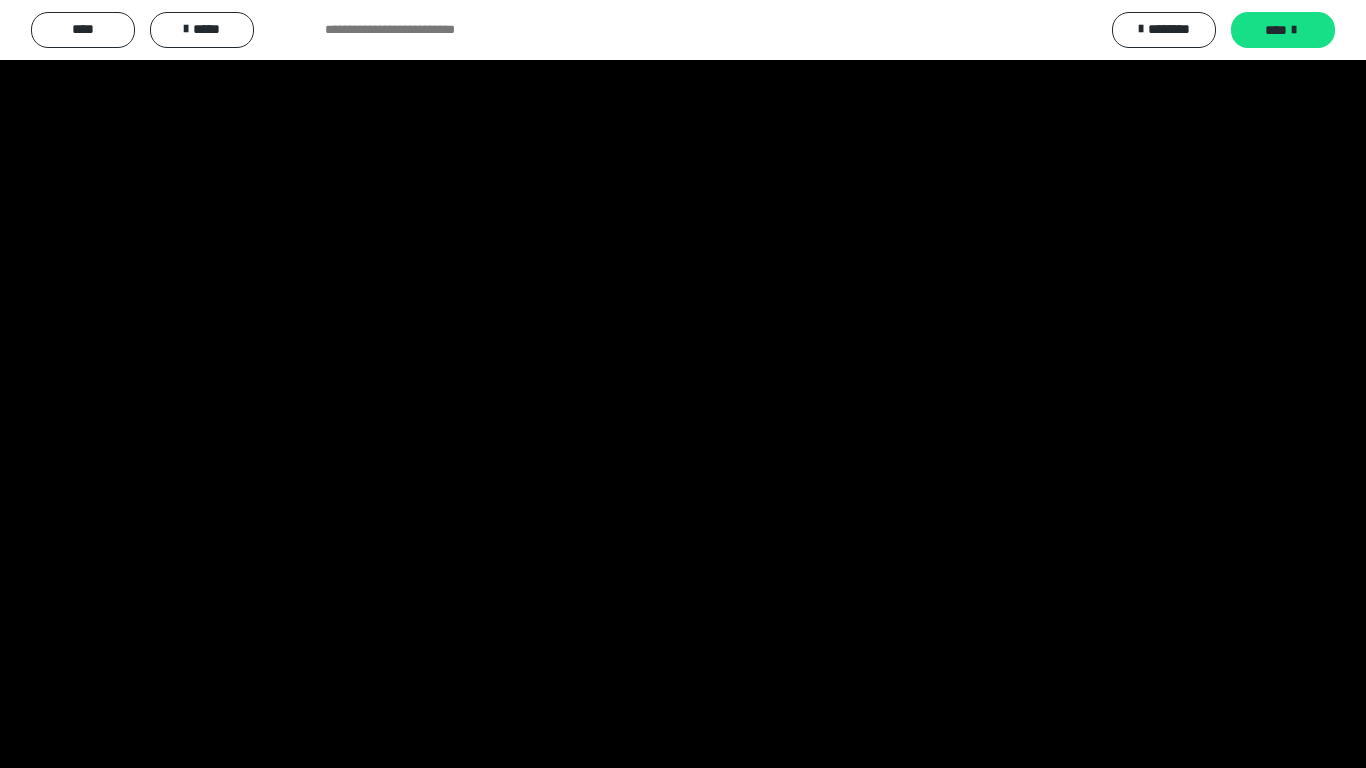 type 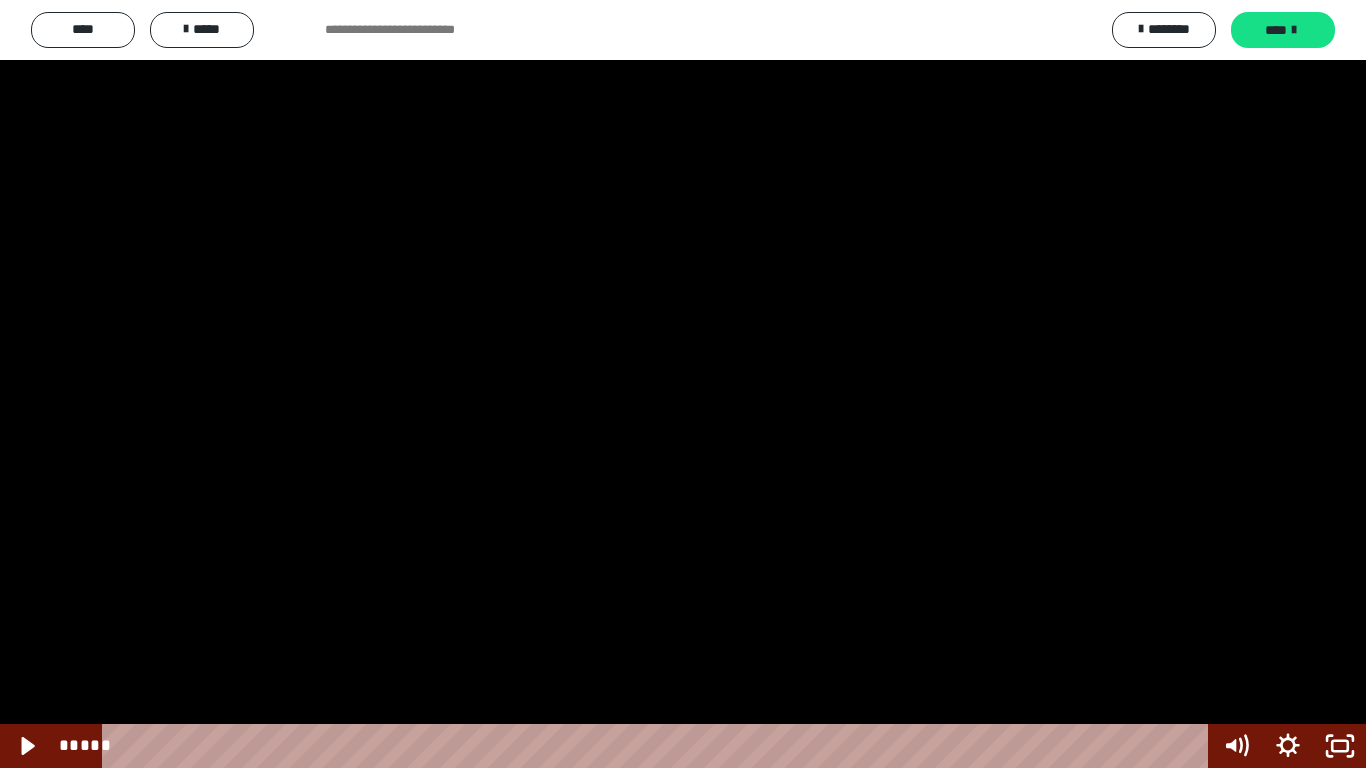 click at bounding box center (0, 0) 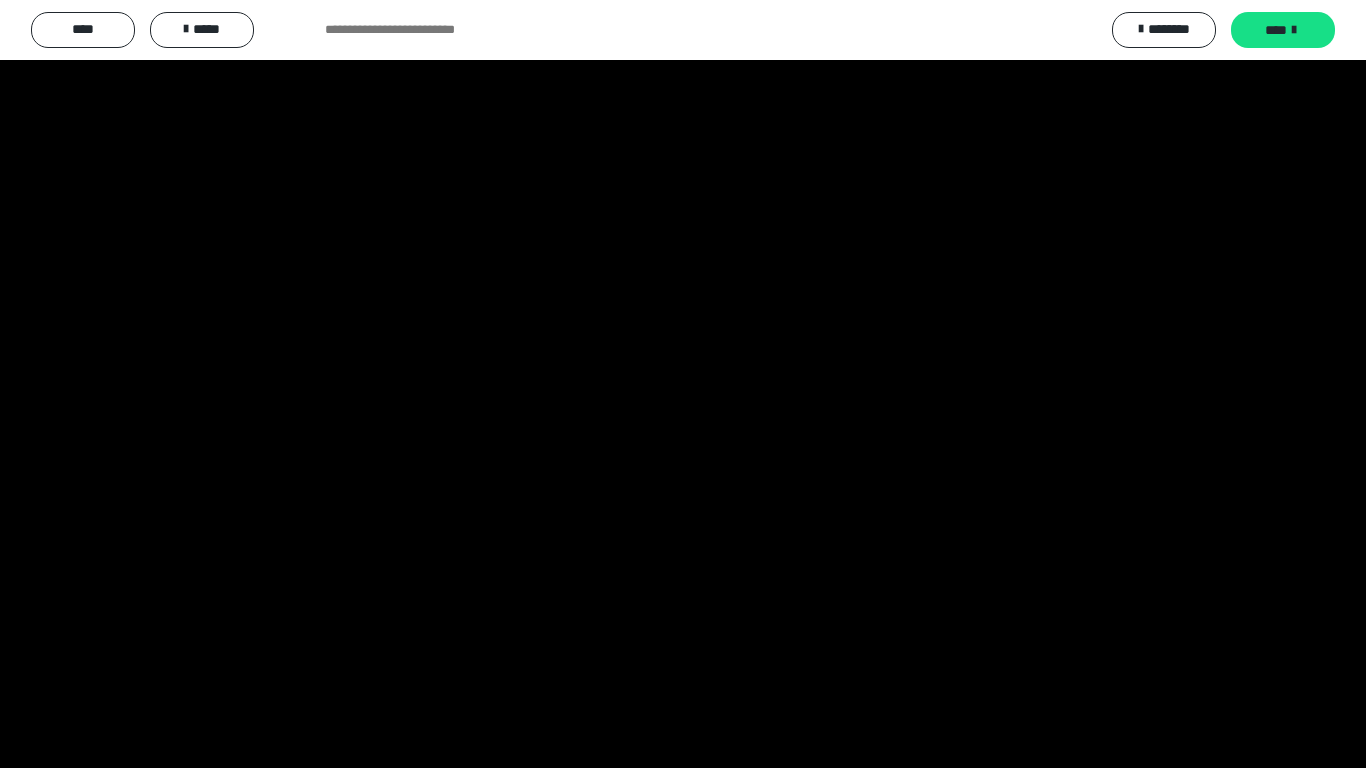 click at bounding box center (0, 0) 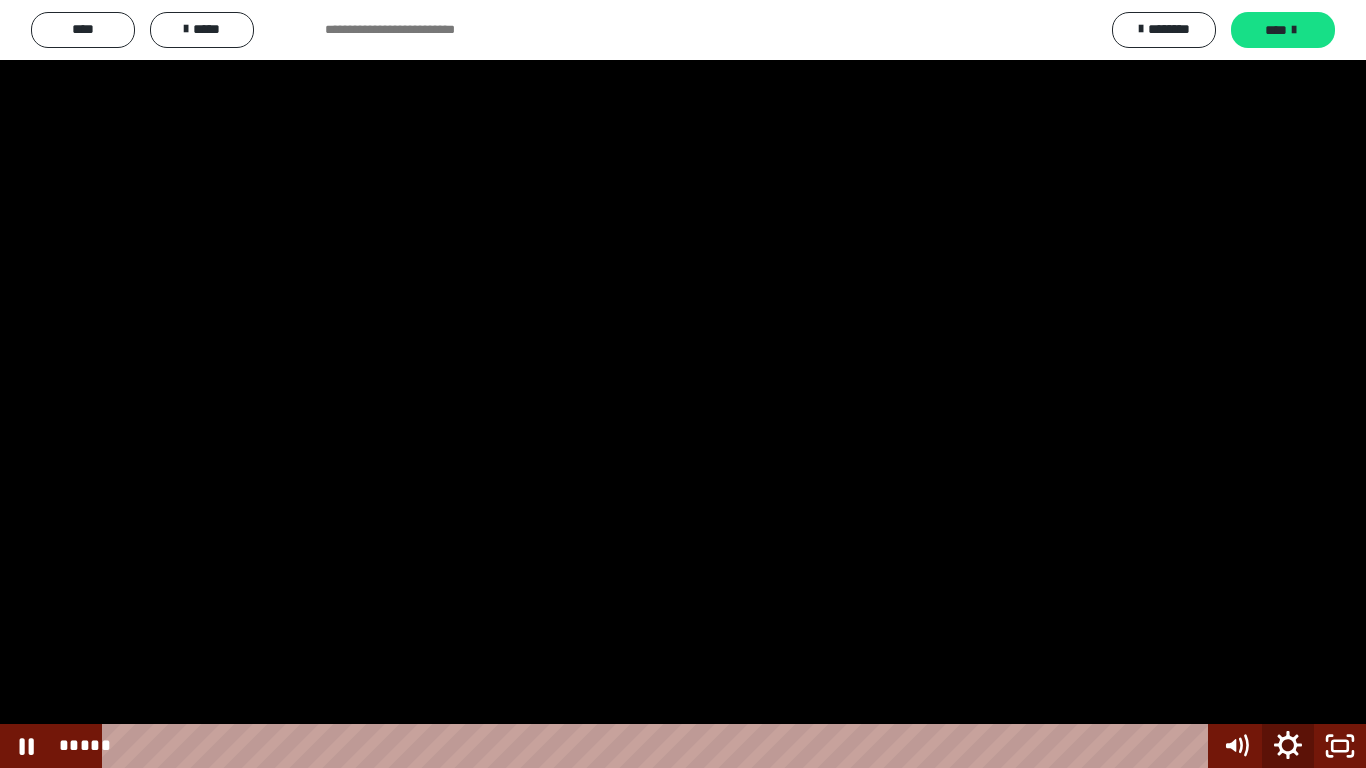 click 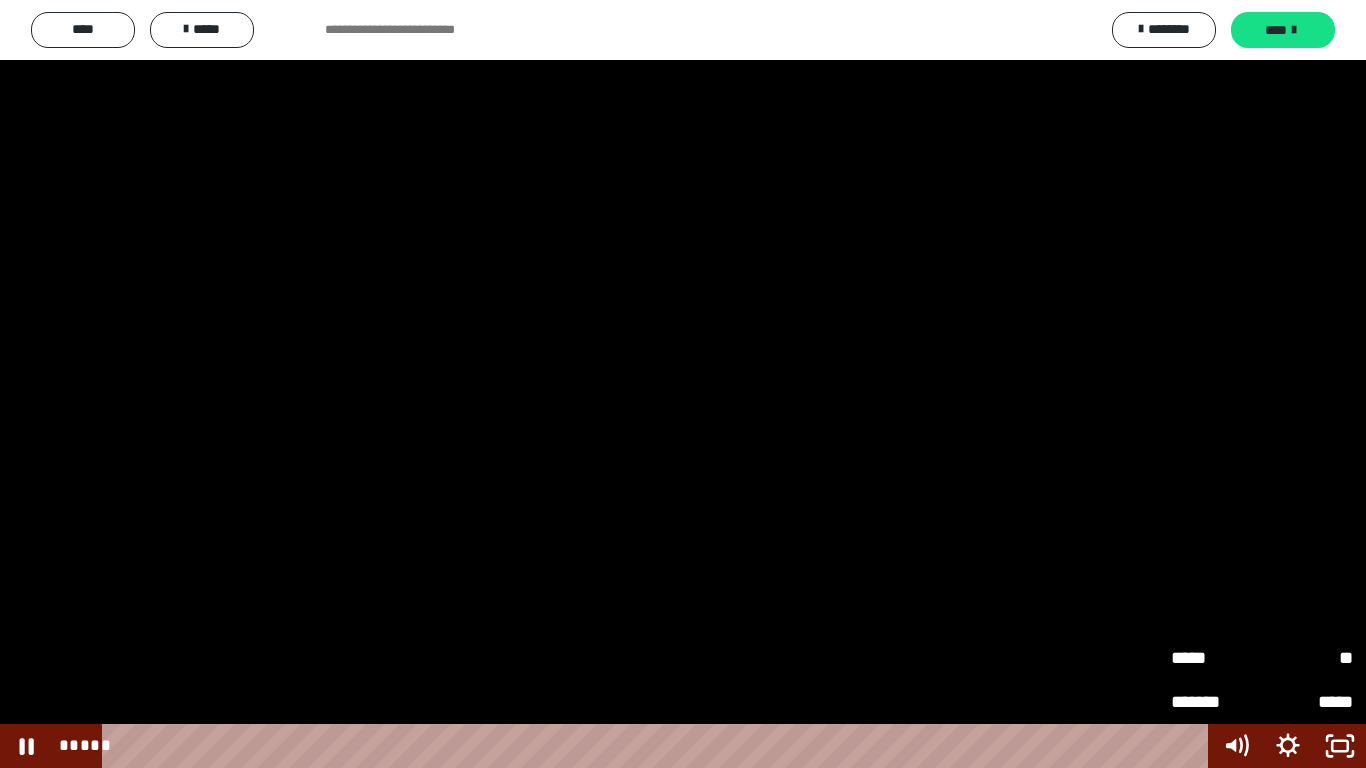 click on "*****" at bounding box center (1216, 658) 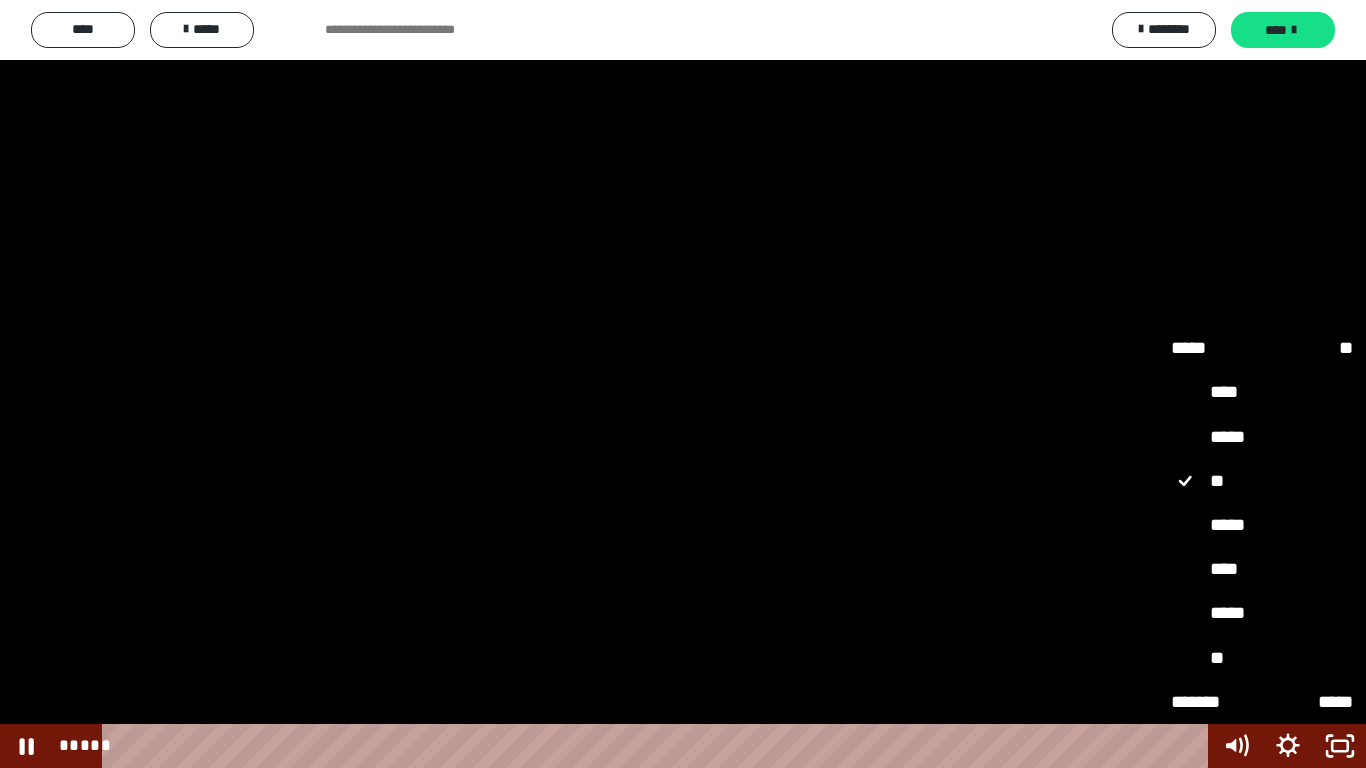 click on "*****" at bounding box center (1262, 526) 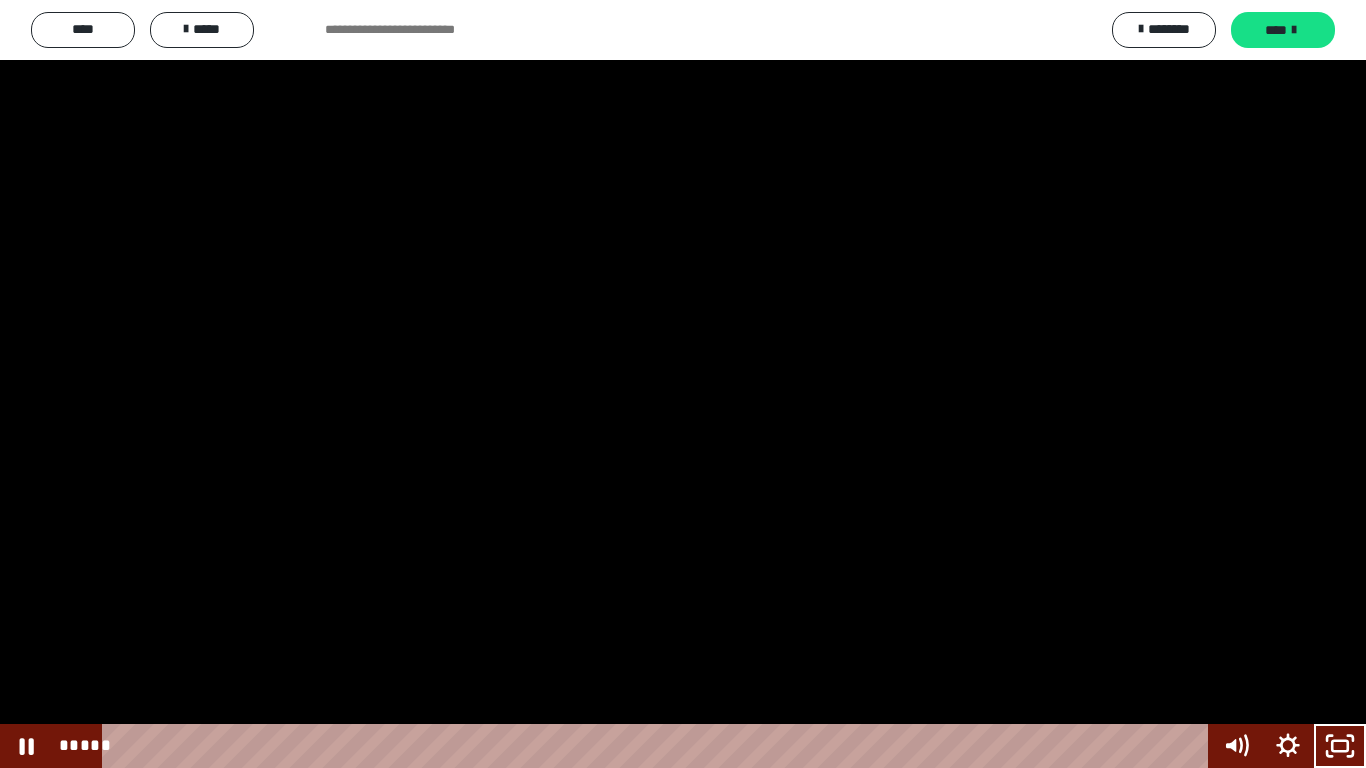 type 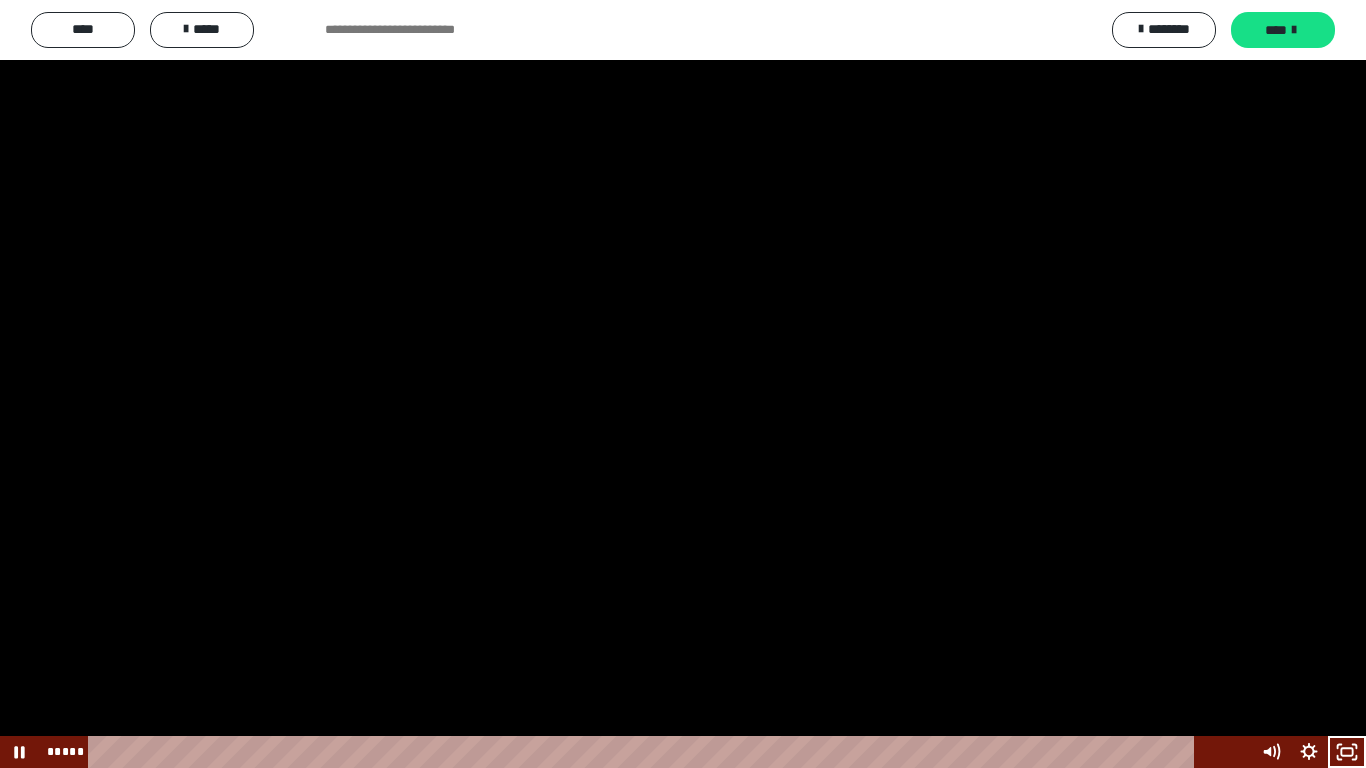 click at bounding box center [1347, 752] 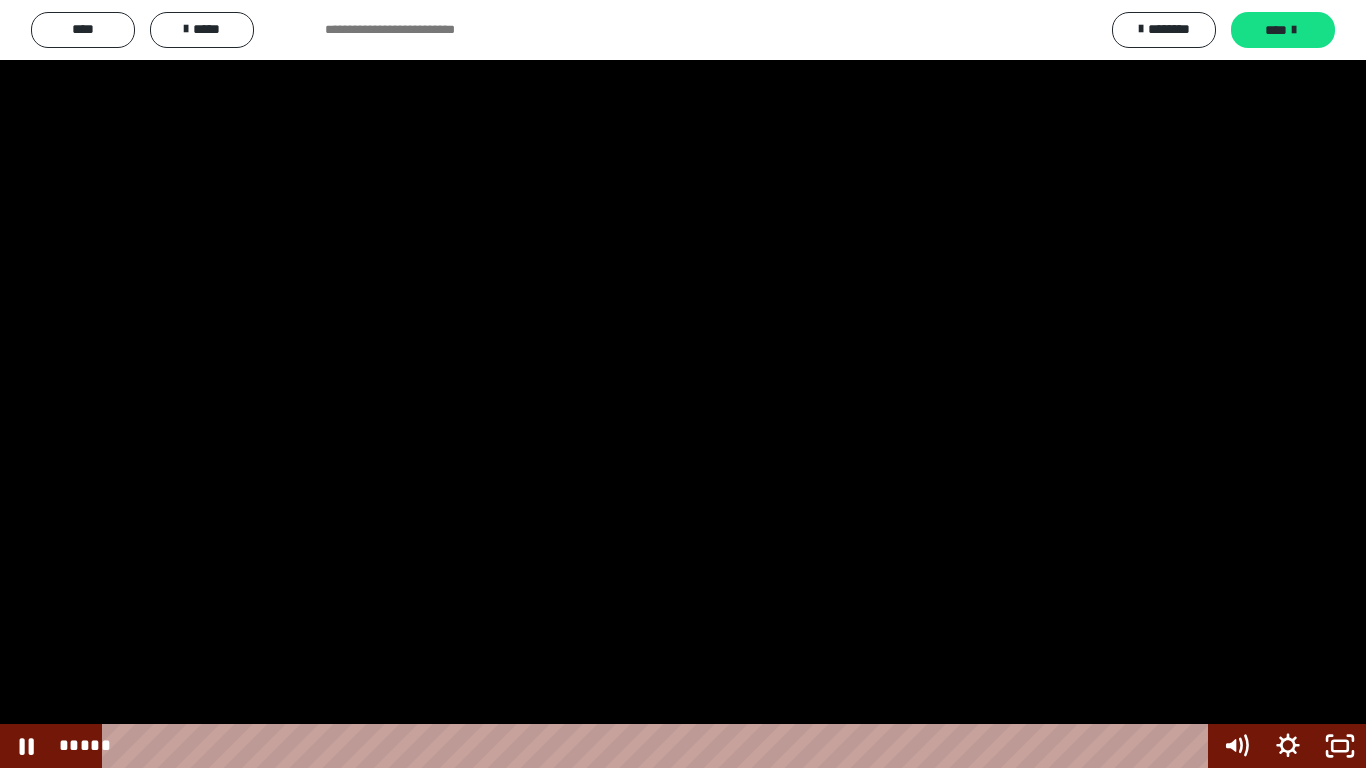 click at bounding box center [683, 384] 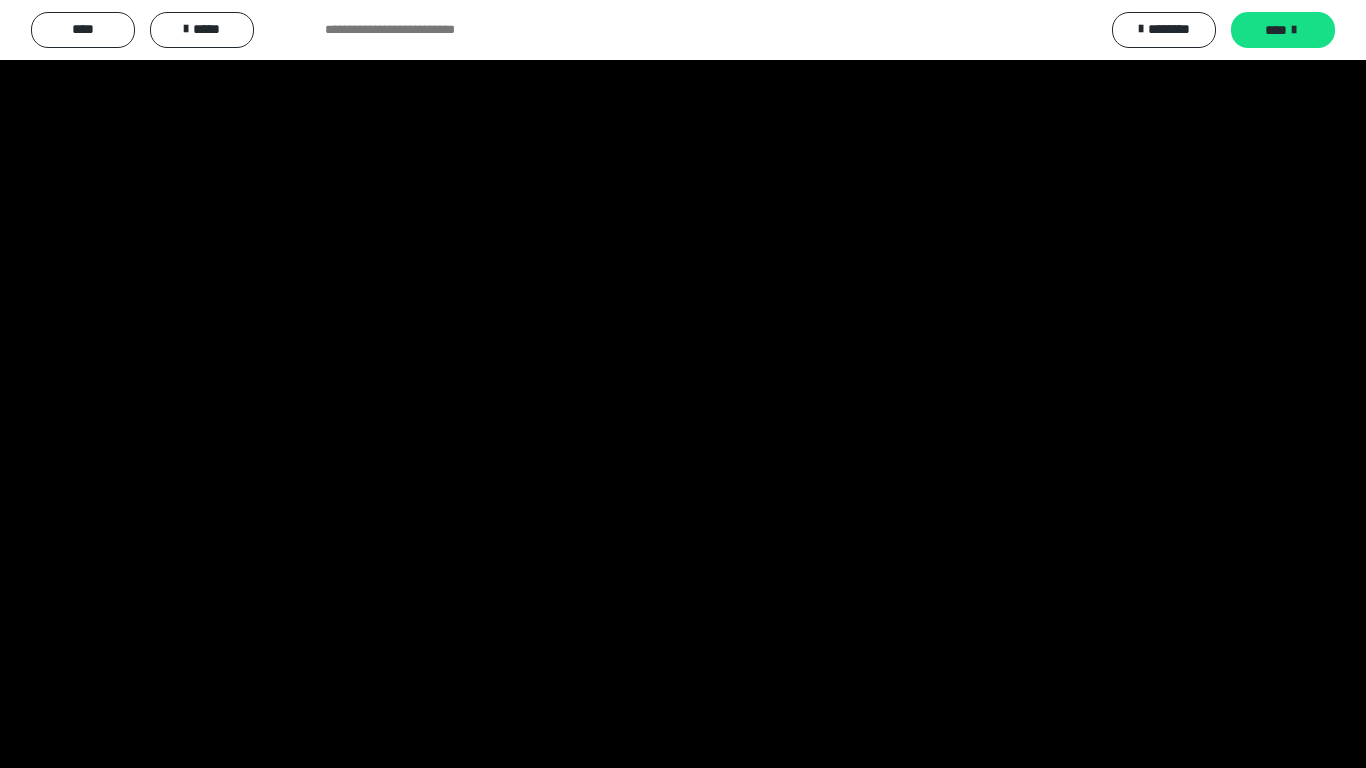 click at bounding box center [0, 0] 